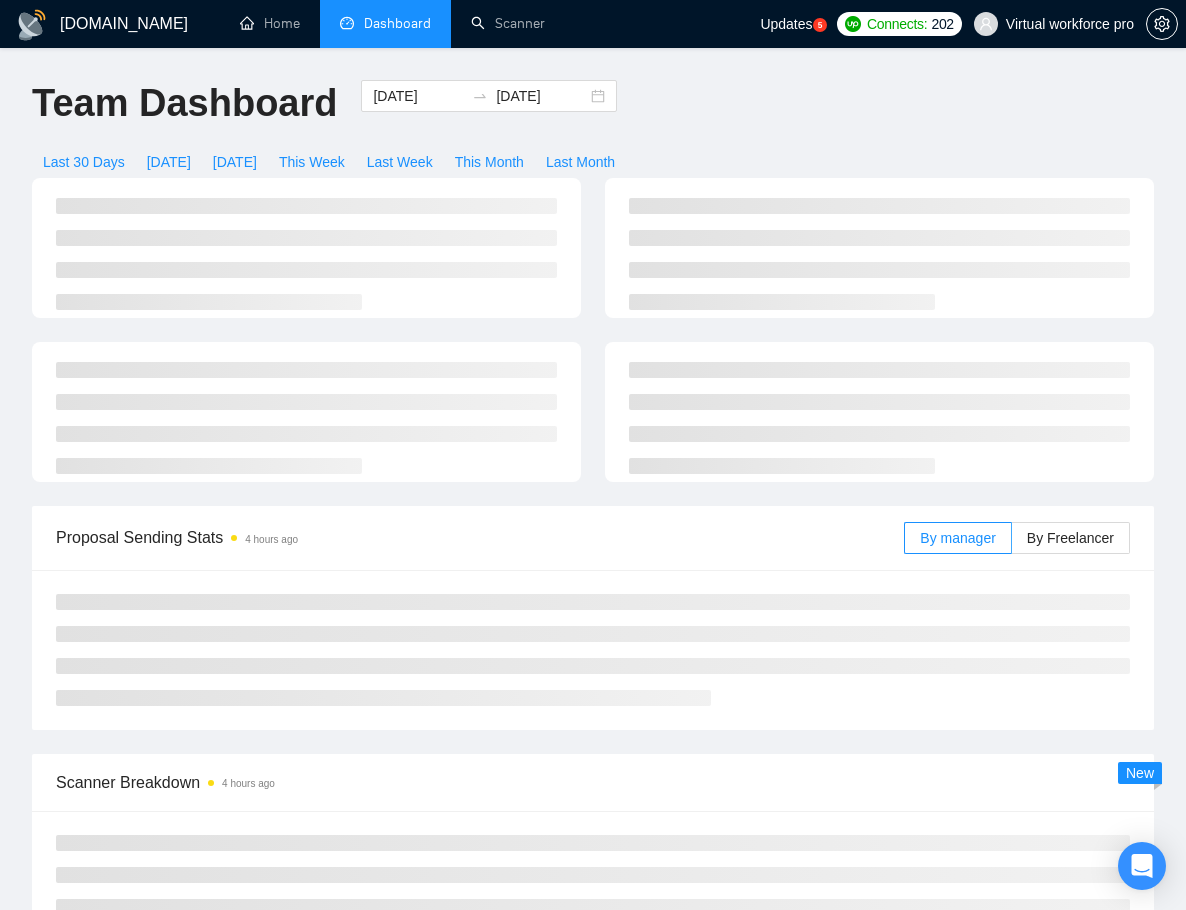 scroll, scrollTop: 0, scrollLeft: 0, axis: both 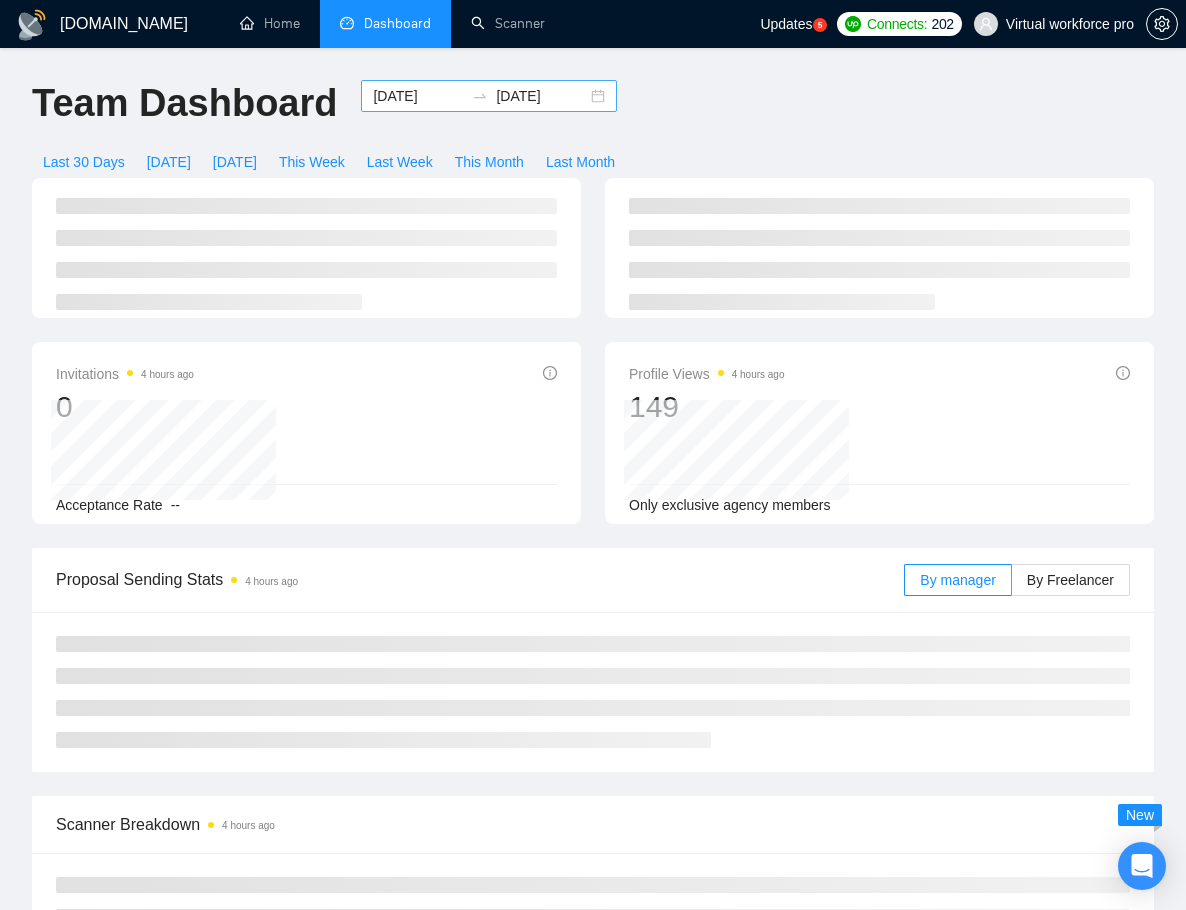 click on "[DATE]" at bounding box center [418, 96] 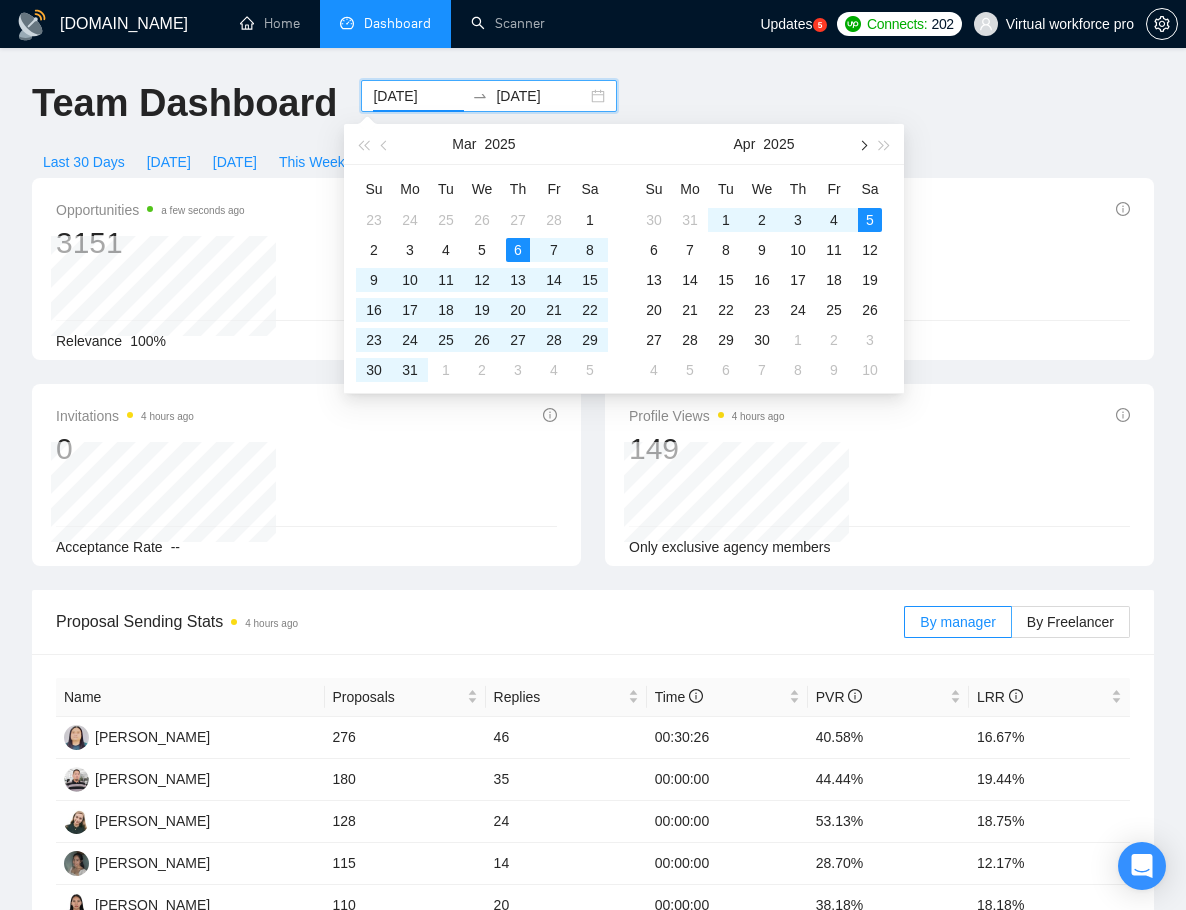 click at bounding box center [862, 144] 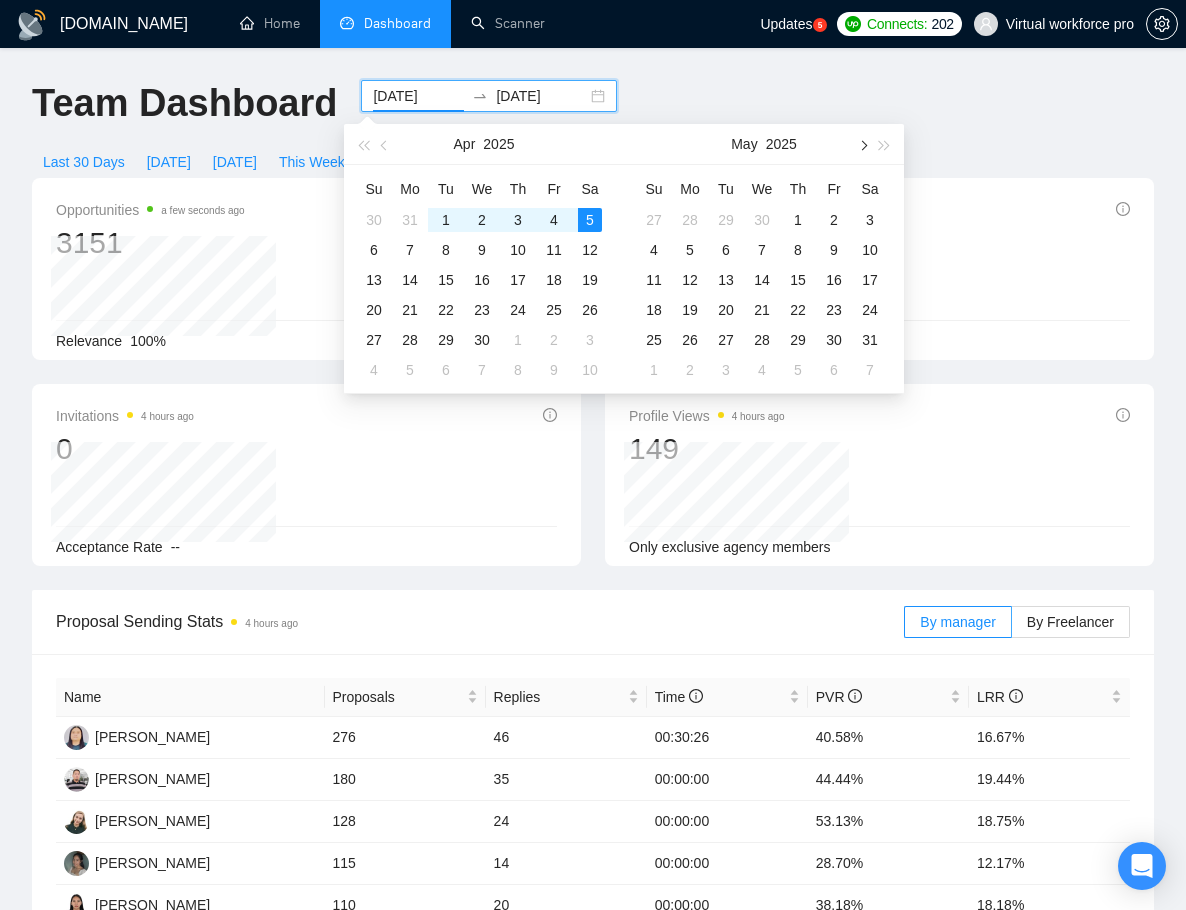 click at bounding box center [862, 144] 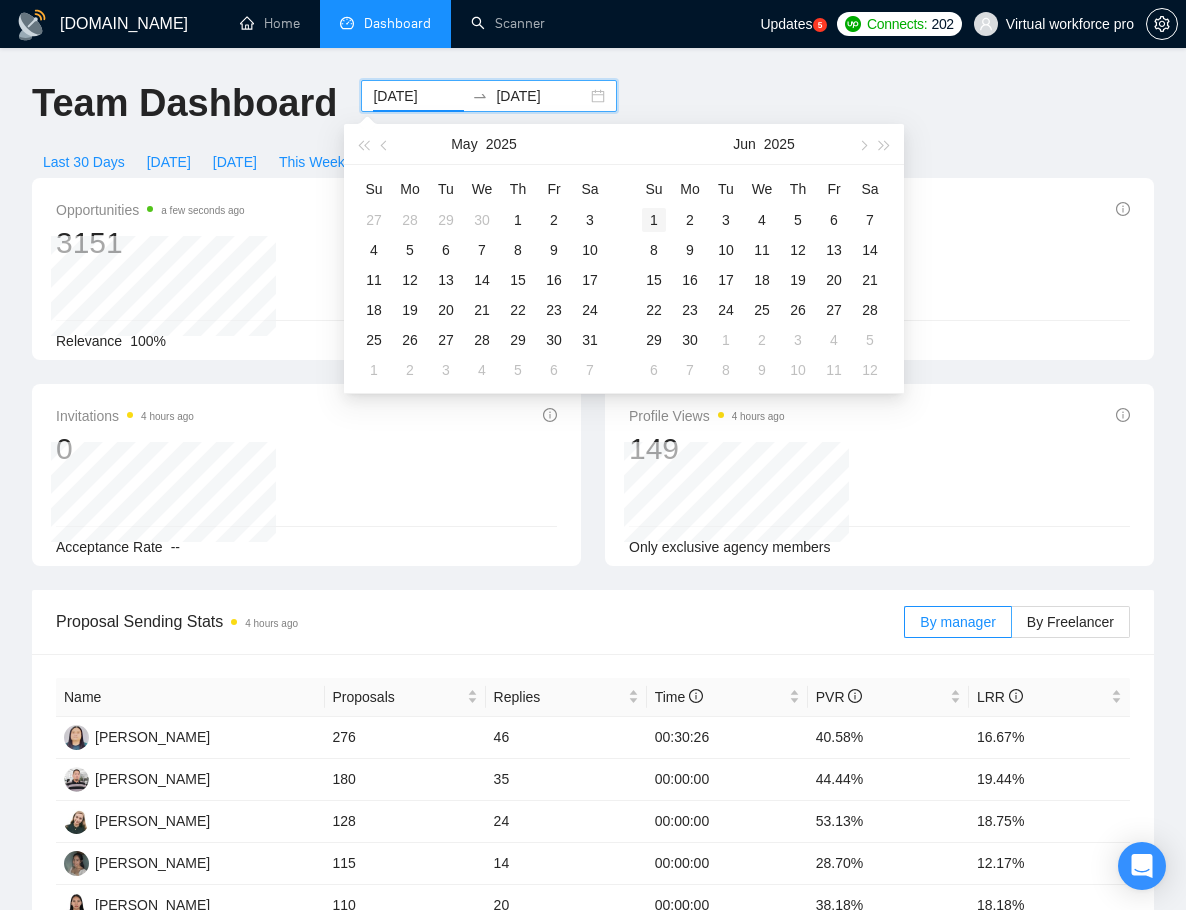 type on "[DATE]" 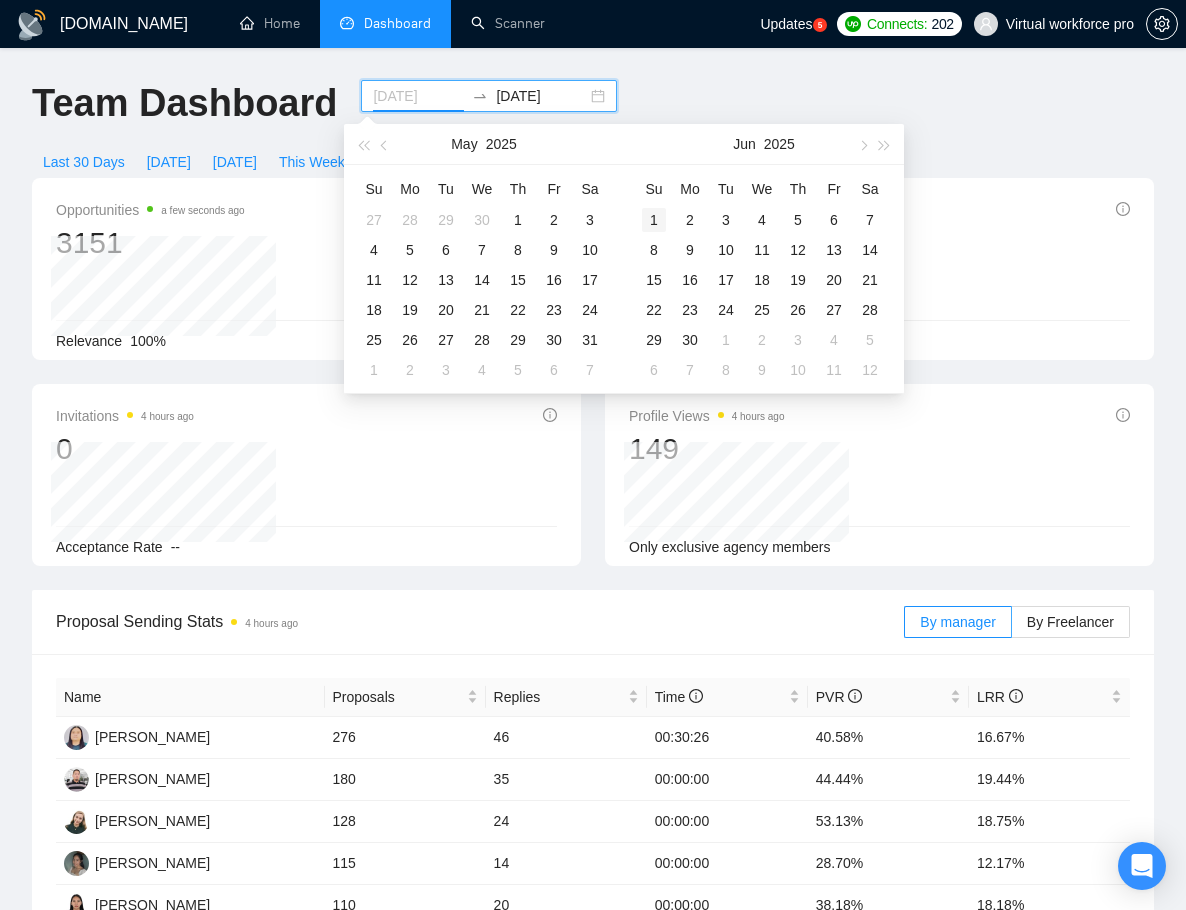 click on "1" at bounding box center [654, 220] 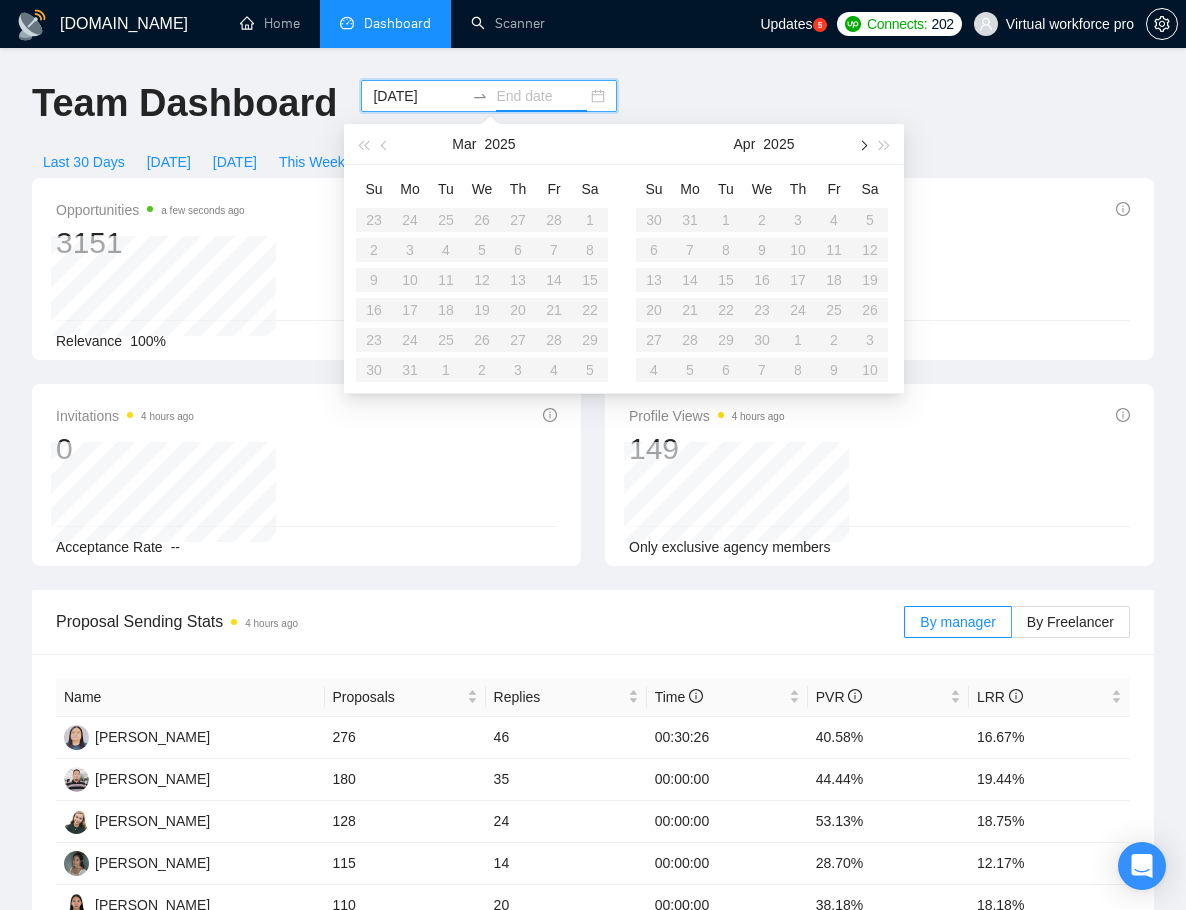 click at bounding box center (862, 144) 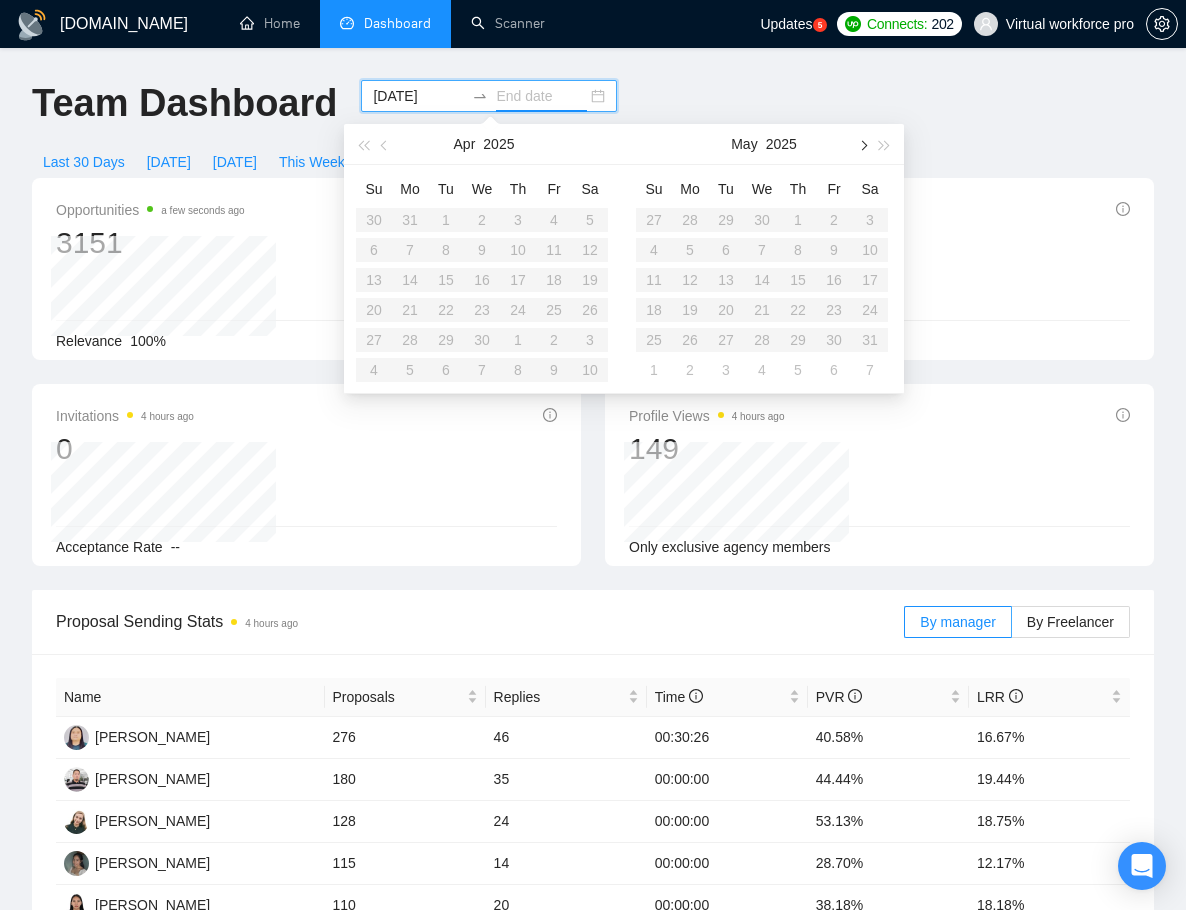 click at bounding box center [862, 144] 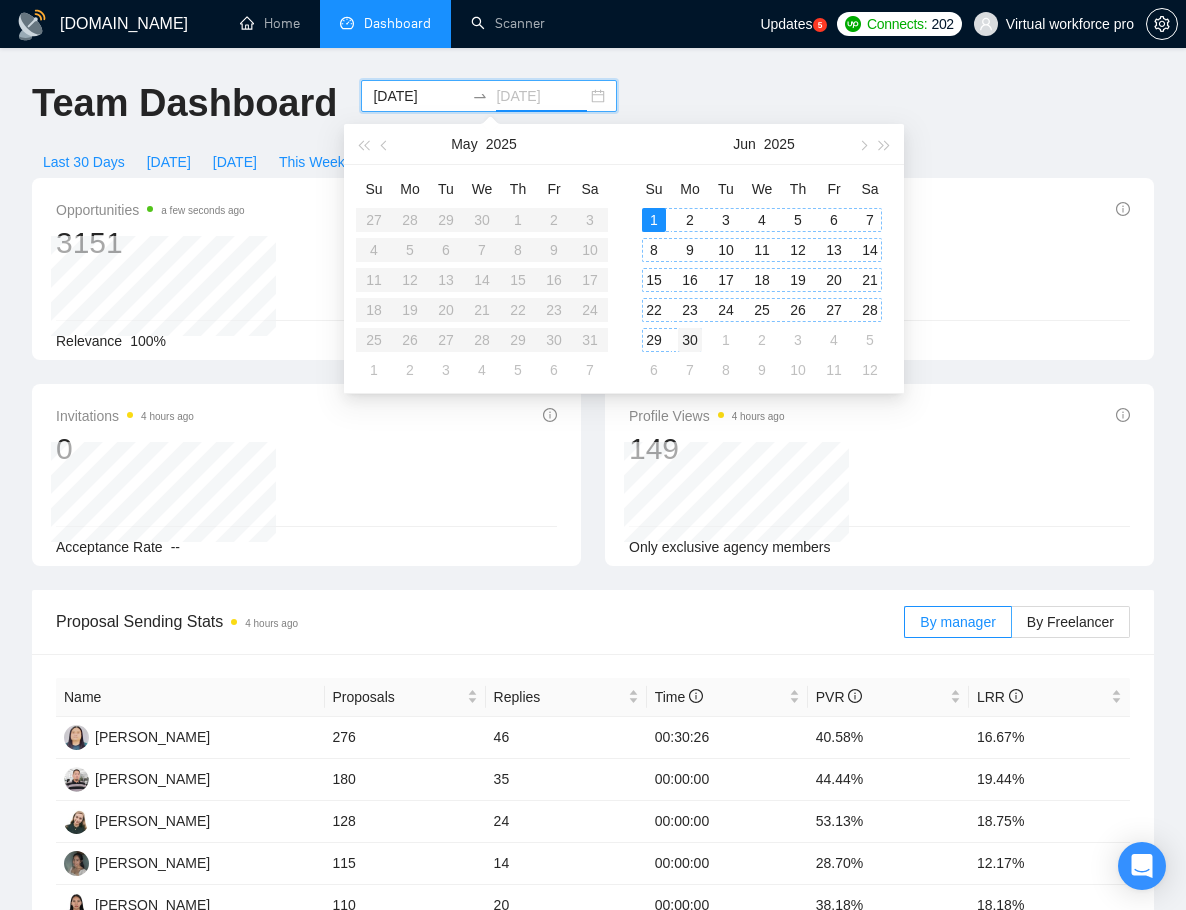 type on "[DATE]" 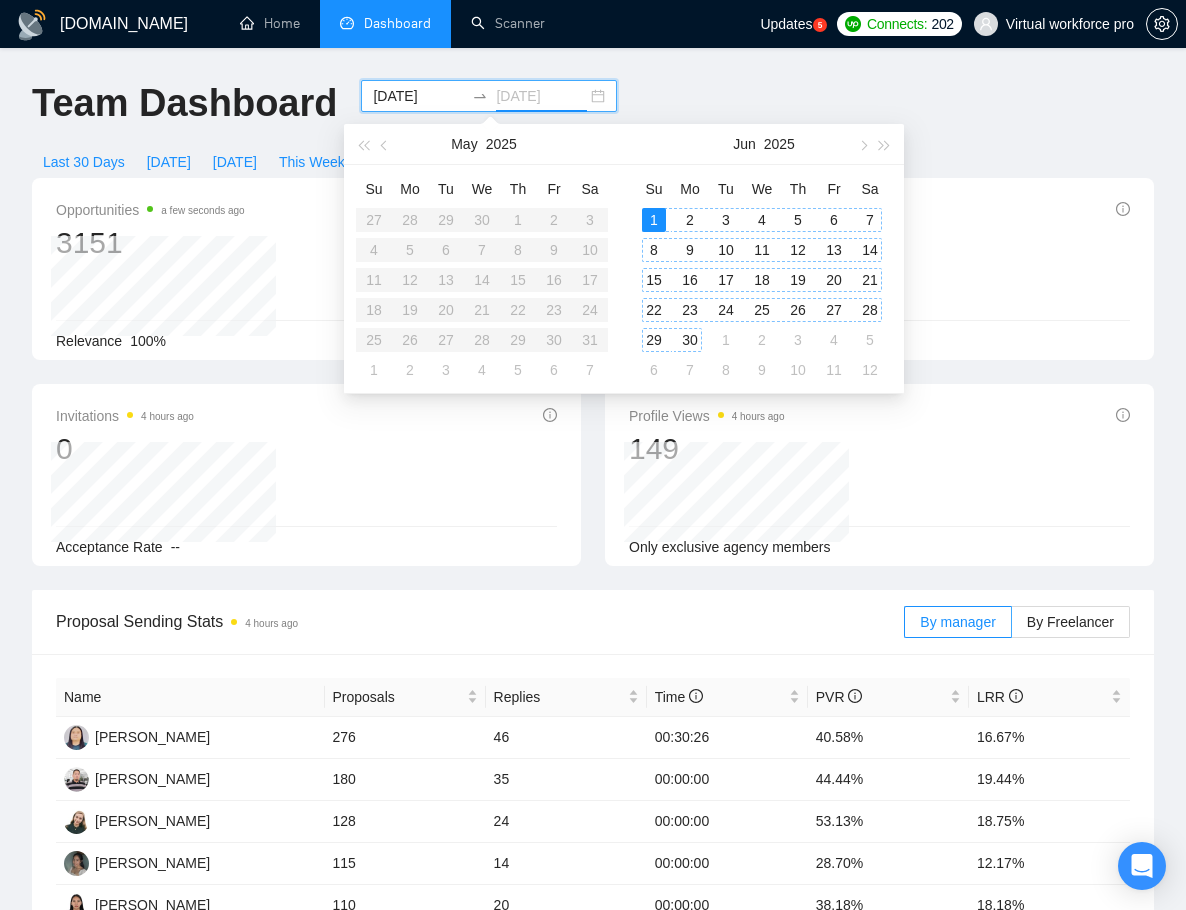 click on "30" at bounding box center [690, 340] 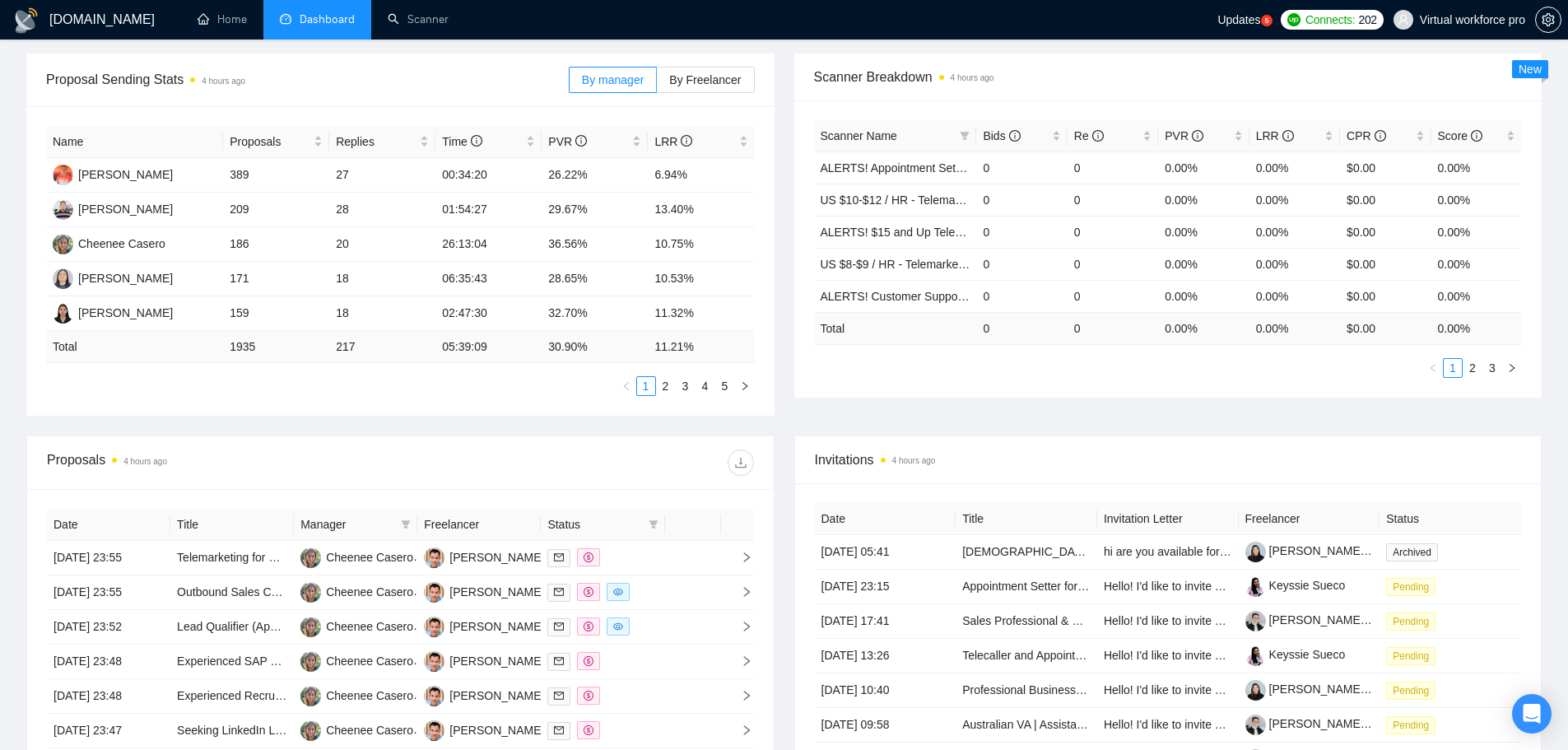 scroll, scrollTop: 237, scrollLeft: 0, axis: vertical 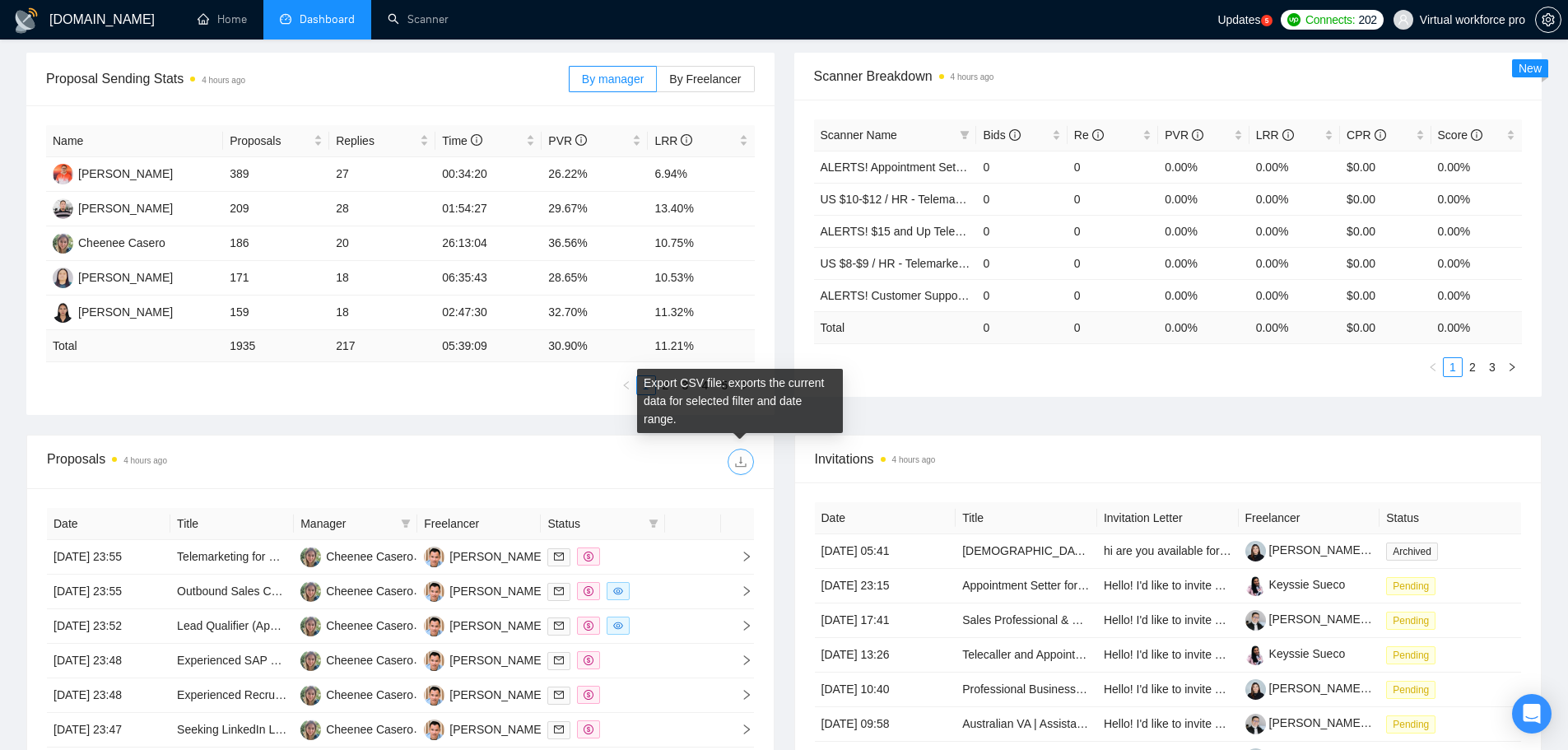 click 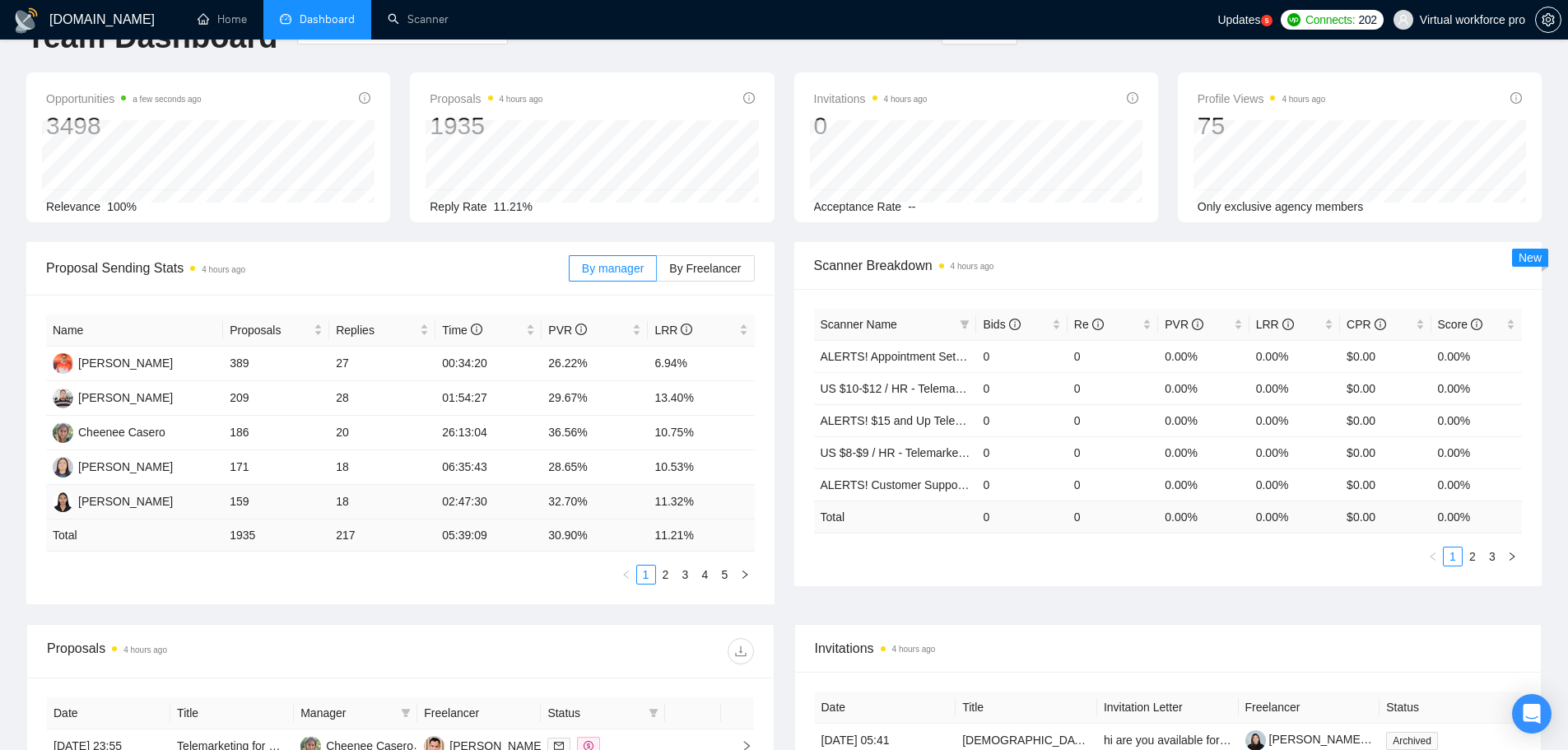 scroll, scrollTop: 0, scrollLeft: 0, axis: both 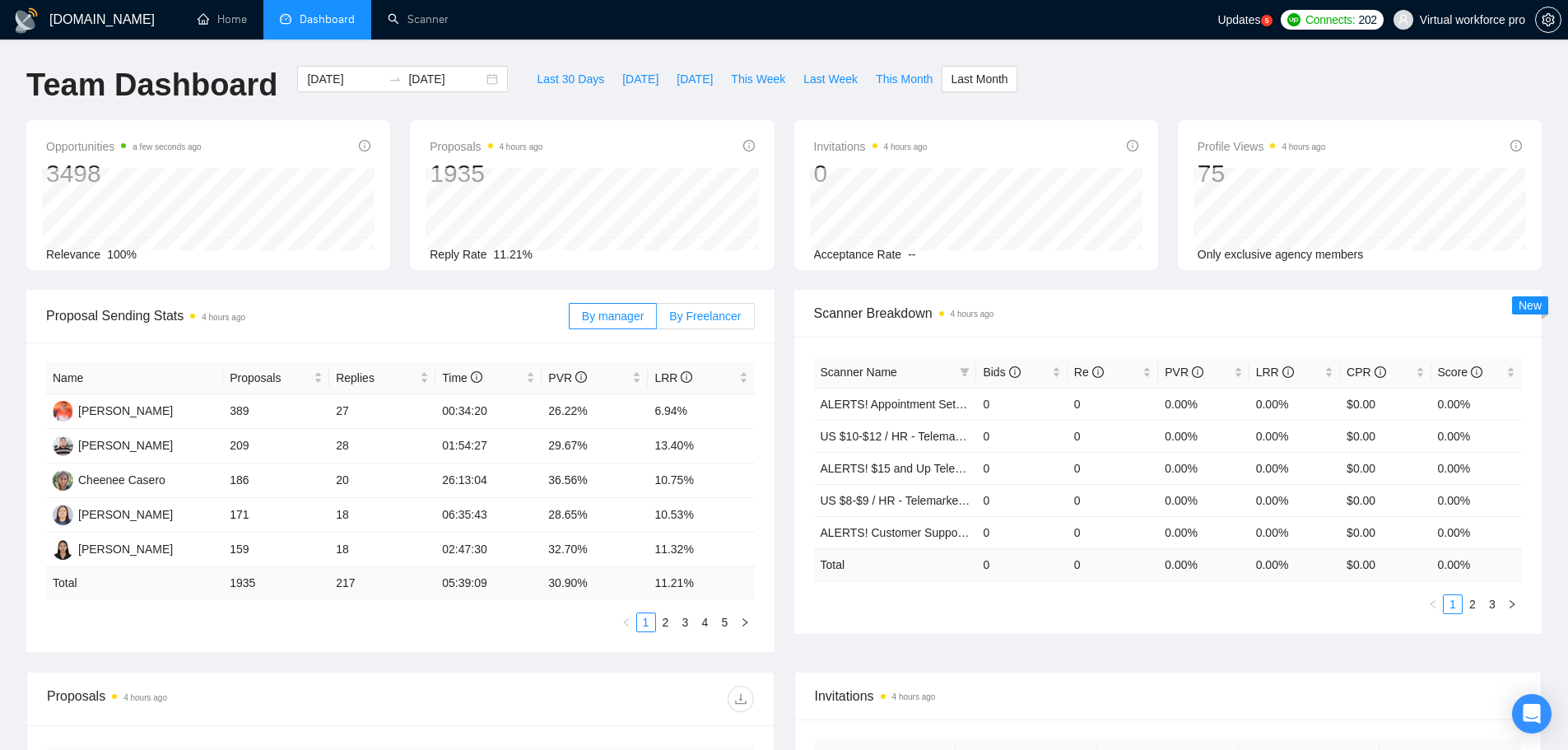 click on "By Freelancer" at bounding box center [705, 316] 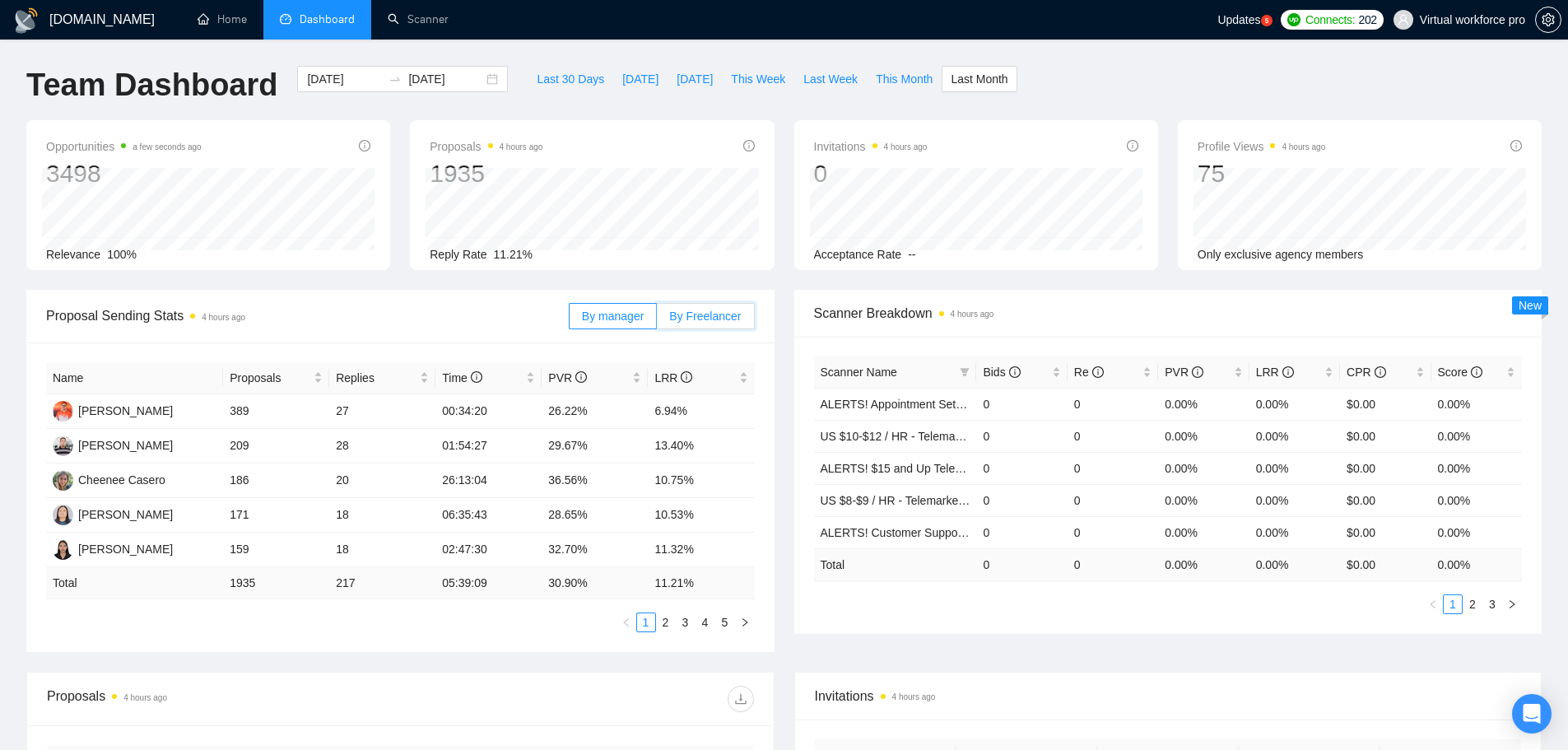 click on "By Freelancer" at bounding box center (657, 320) 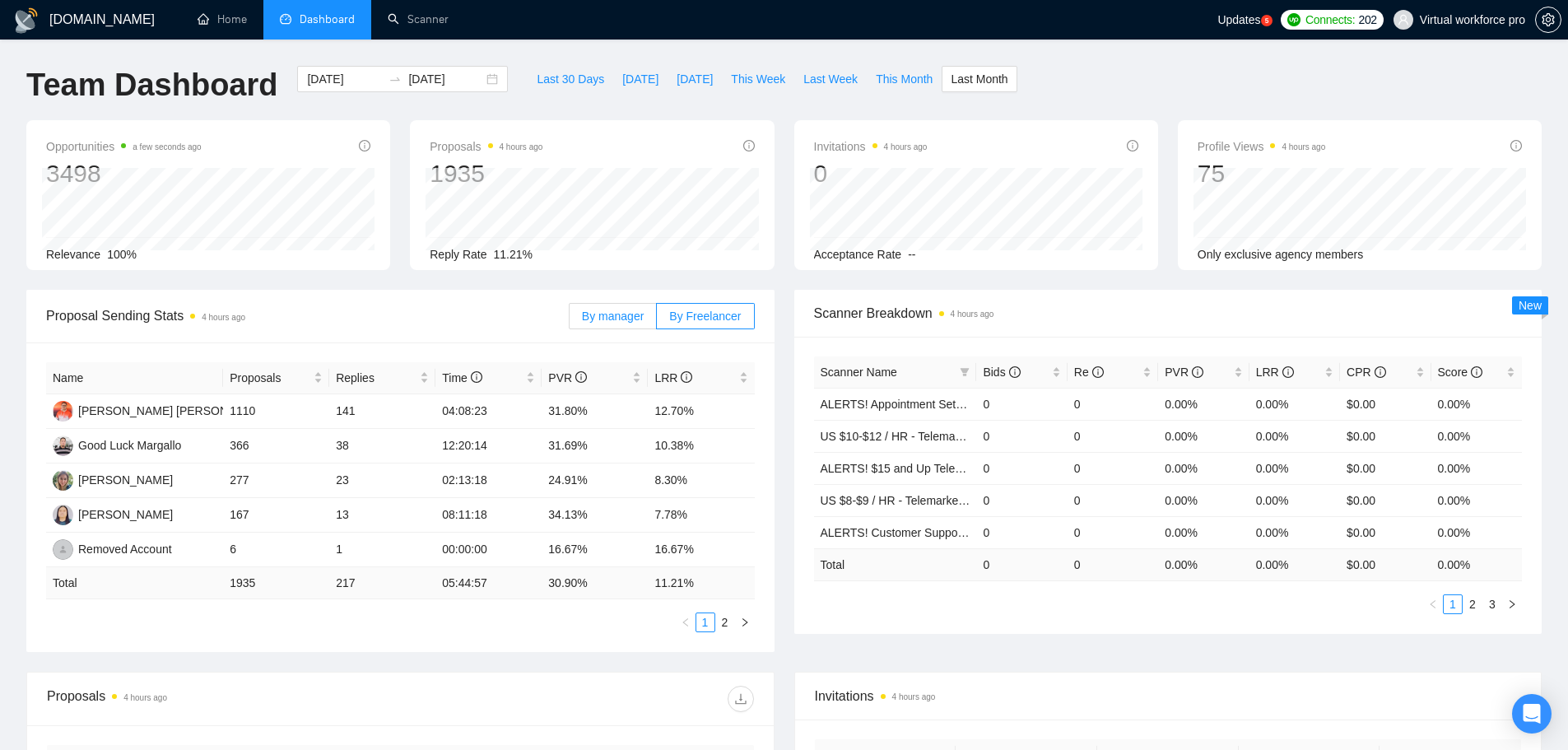 click on "By manager" at bounding box center (612, 316) 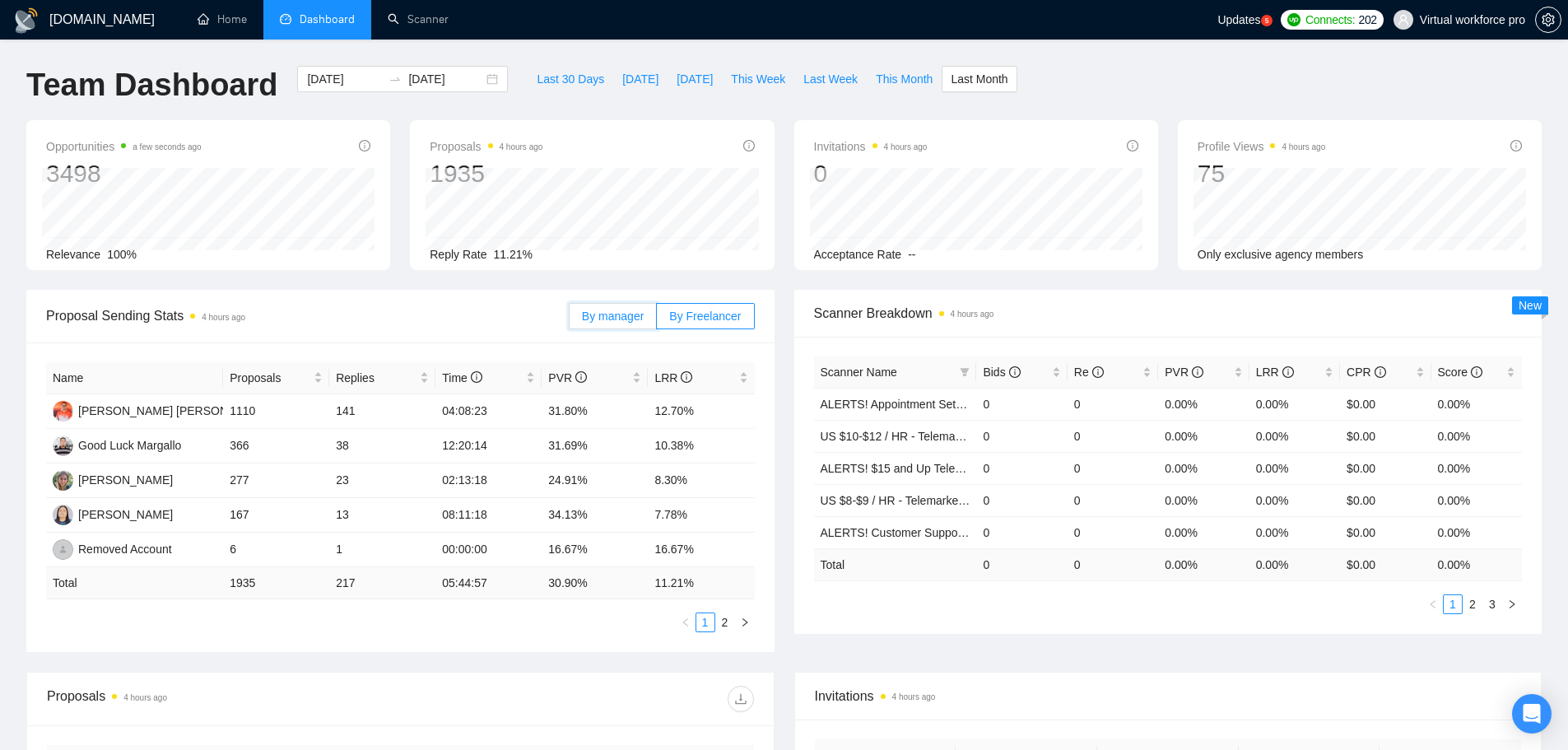 click on "By manager" at bounding box center (570, 320) 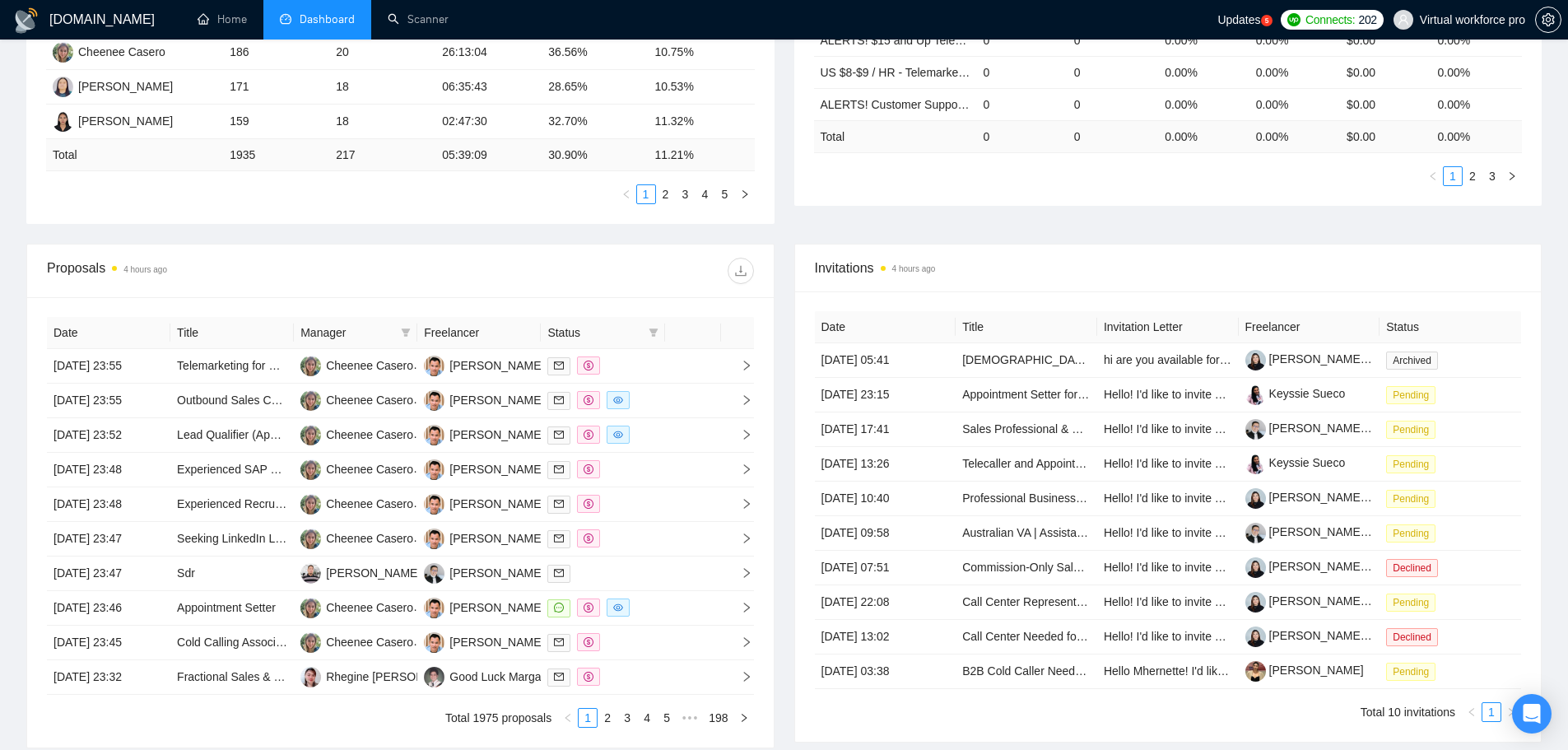scroll, scrollTop: 427, scrollLeft: 0, axis: vertical 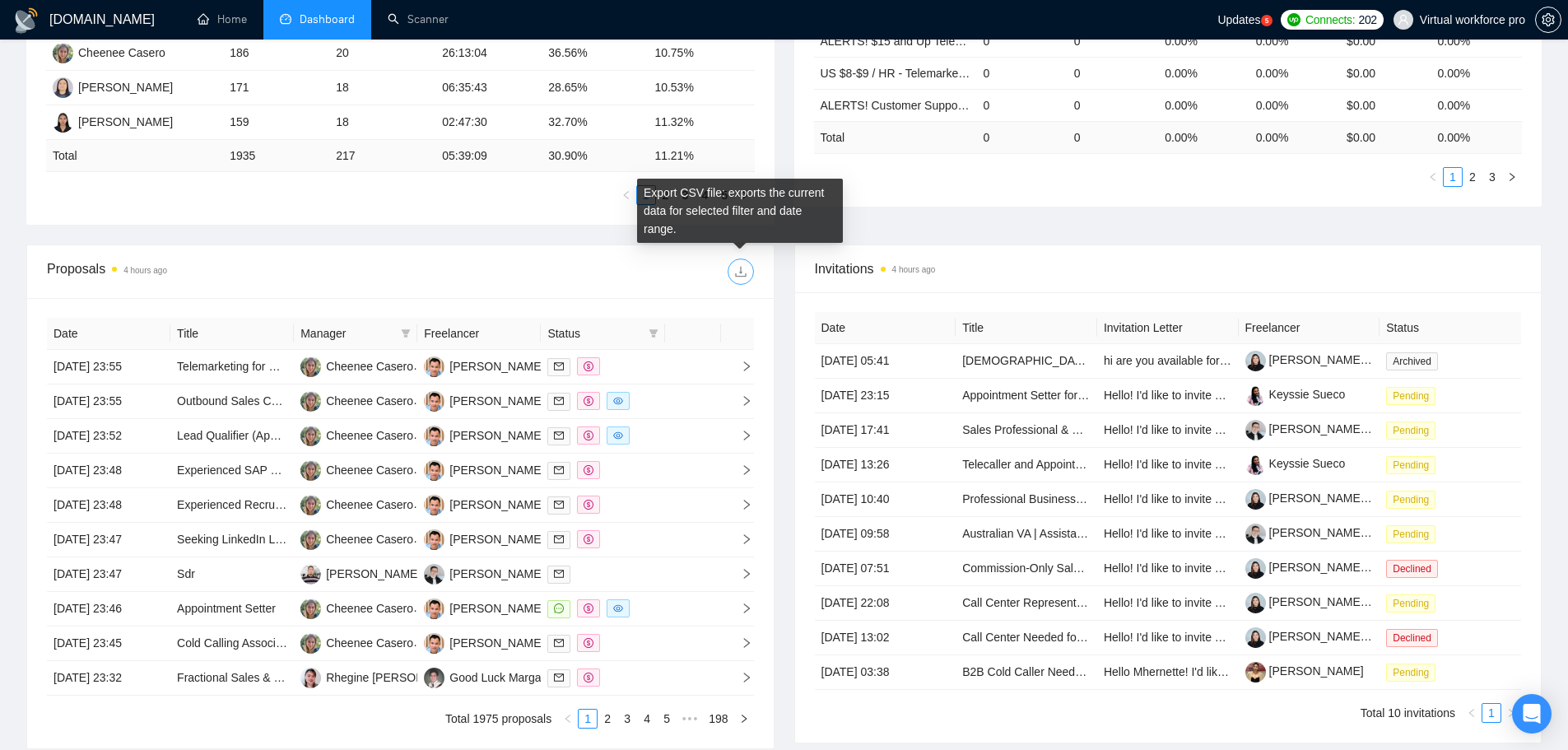 click at bounding box center [741, 272] 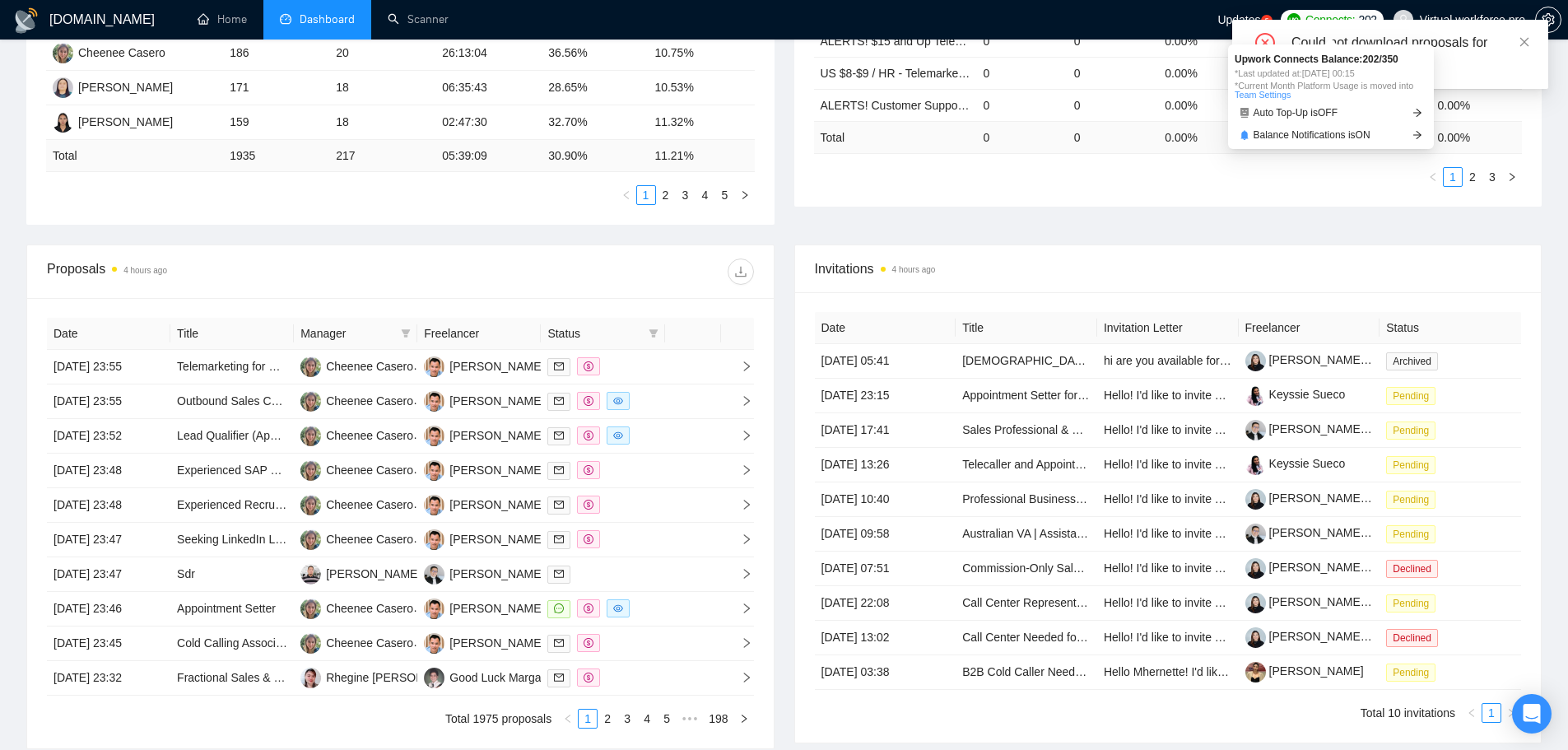 click on "Upwork Connects Balance:  202 / 350 *Last updated at:  03 Jul 2025 00:15 *Current Month Platform Usage is moved into   Team Settings Auto Top-Up is  OFF Balance Notifications is  ON" at bounding box center [1331, 96] 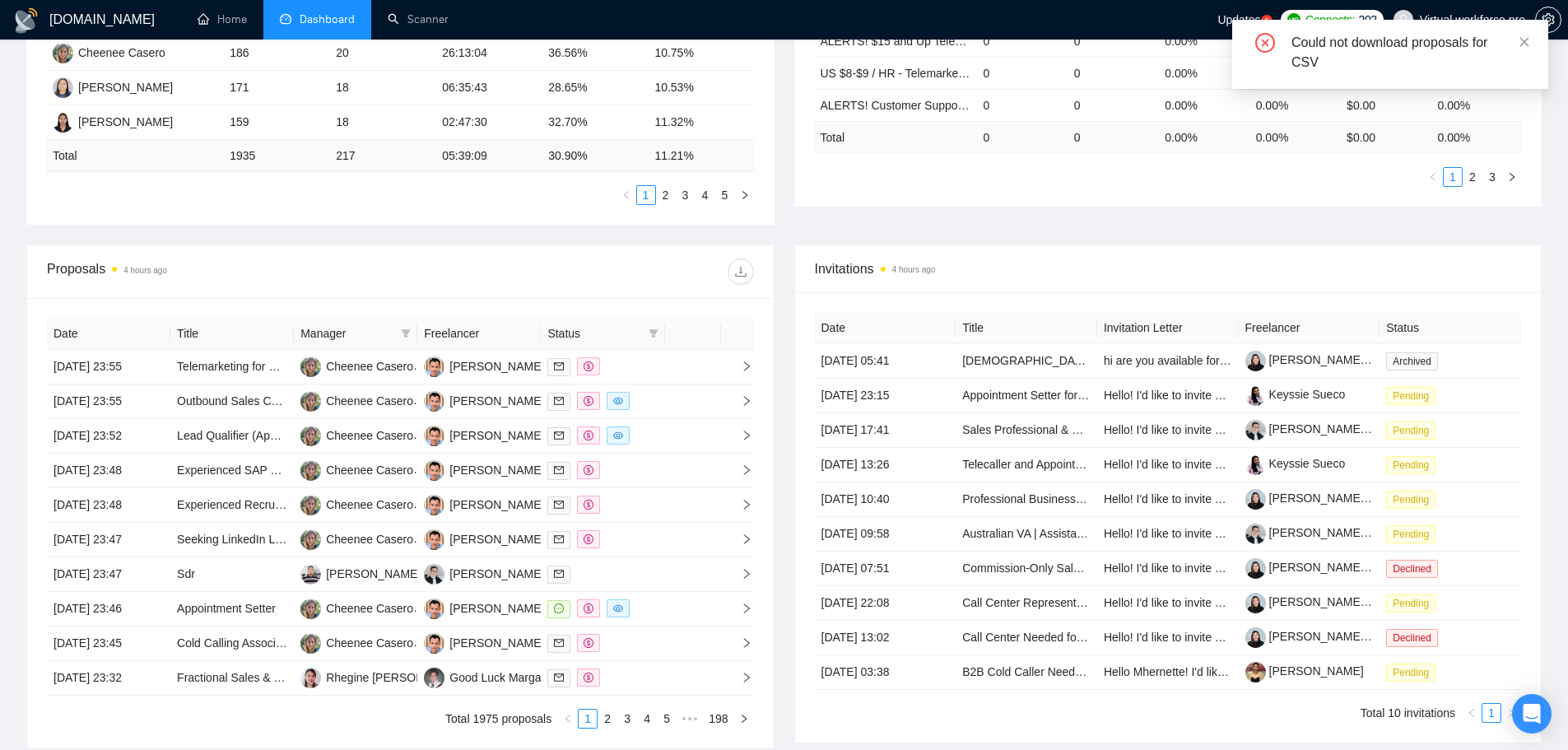 click on "Could not download proposals for CSV" at bounding box center [1410, 53] 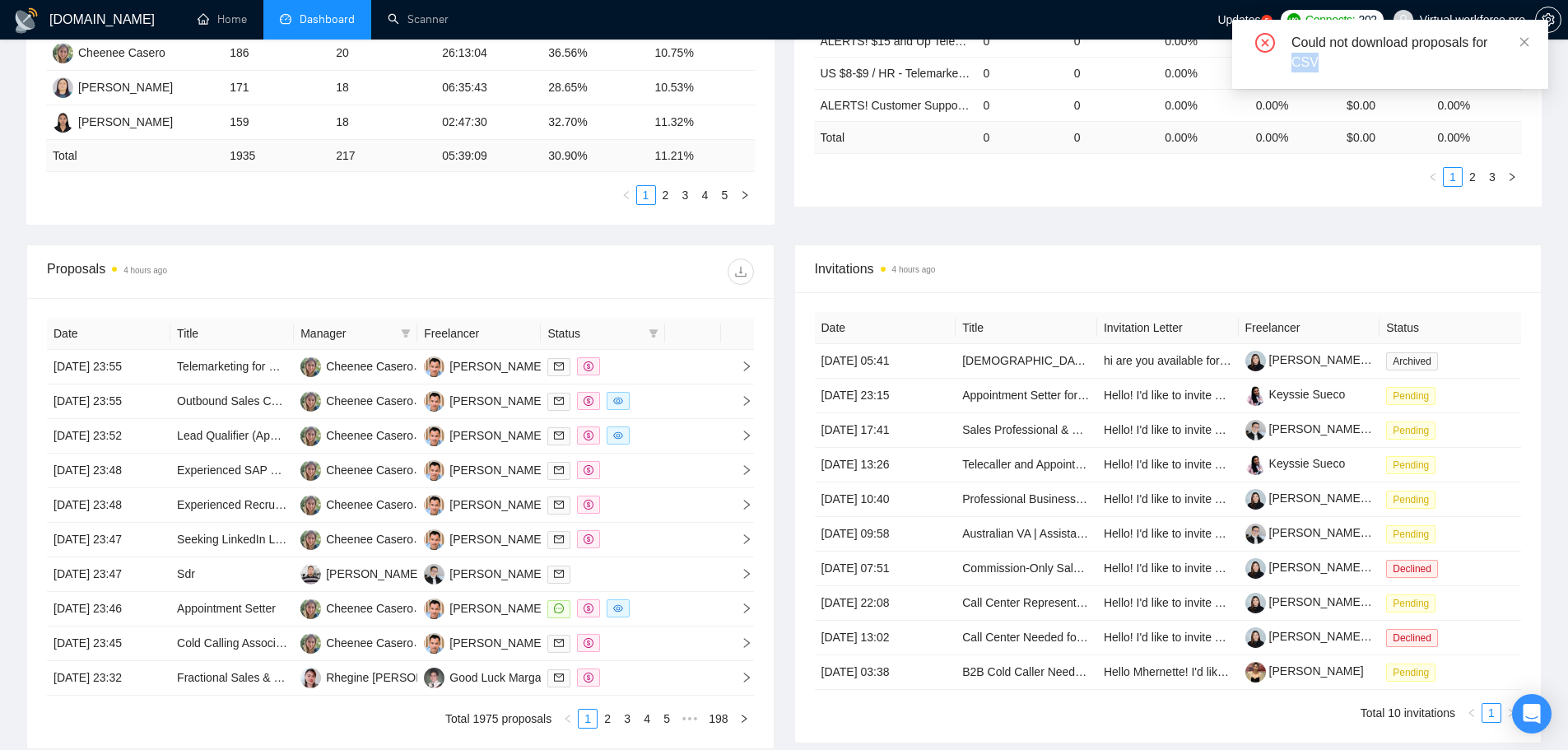 click on "Could not download proposals for CSV" at bounding box center [1410, 53] 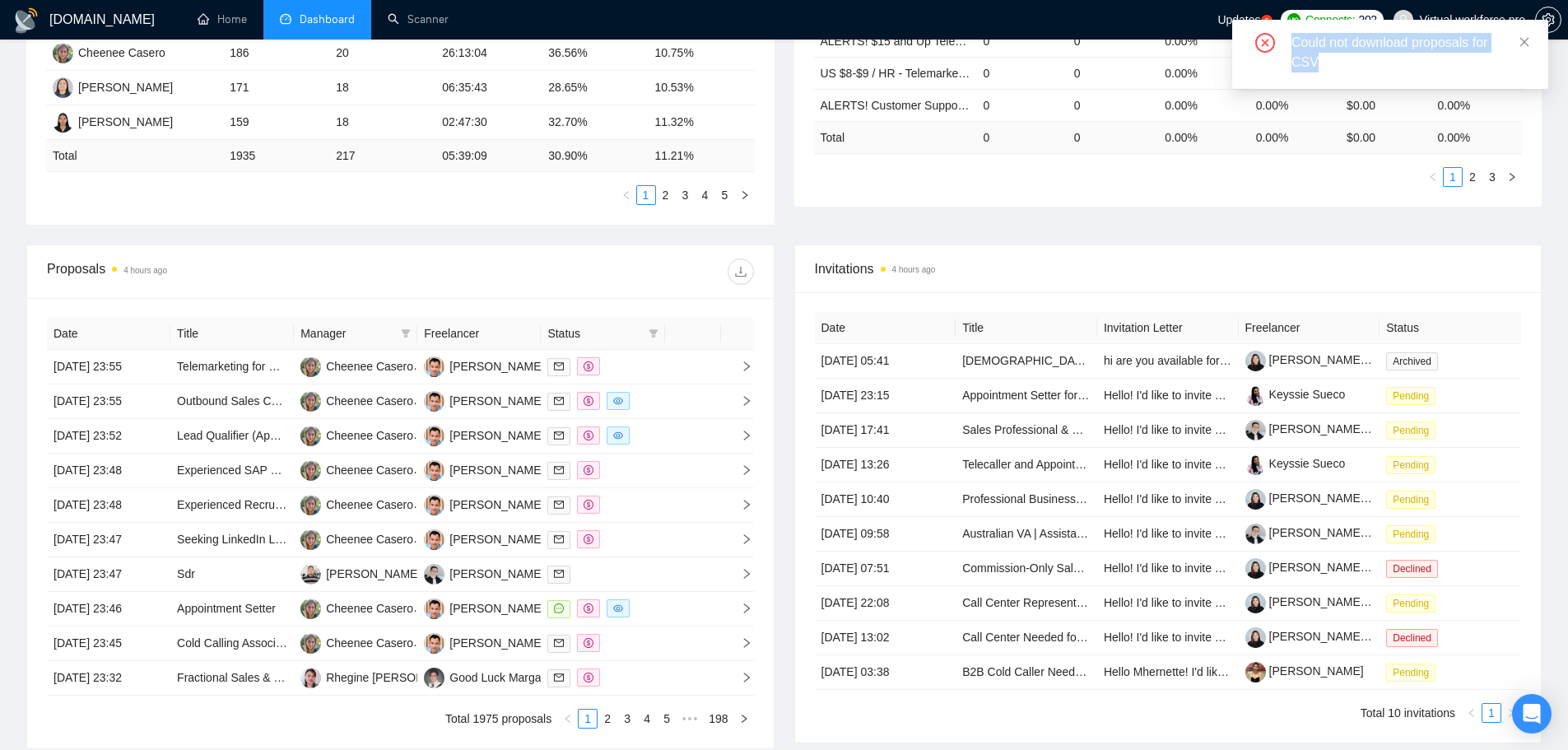 click on "Could not download proposals for CSV" at bounding box center [1410, 53] 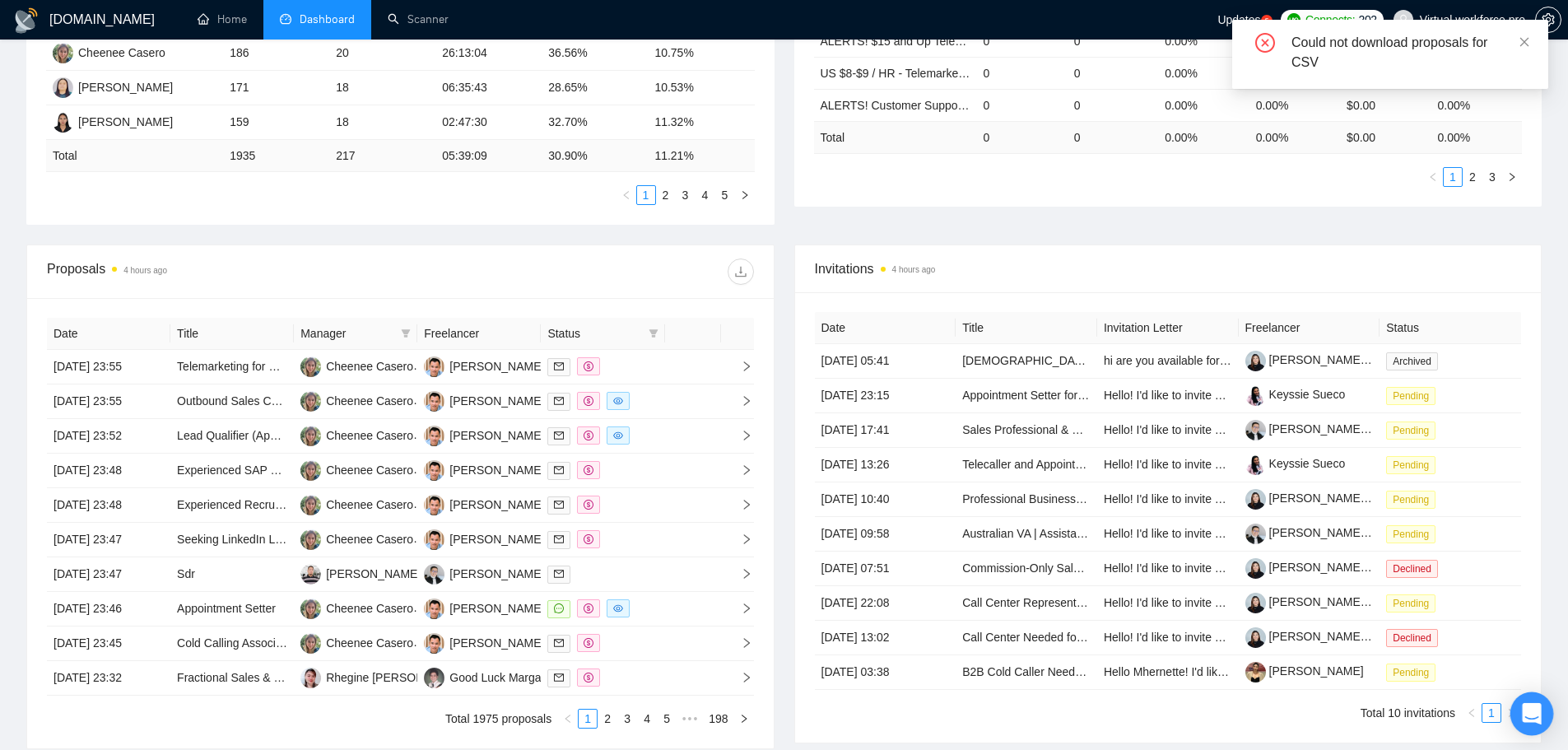 click at bounding box center (1532, 714) 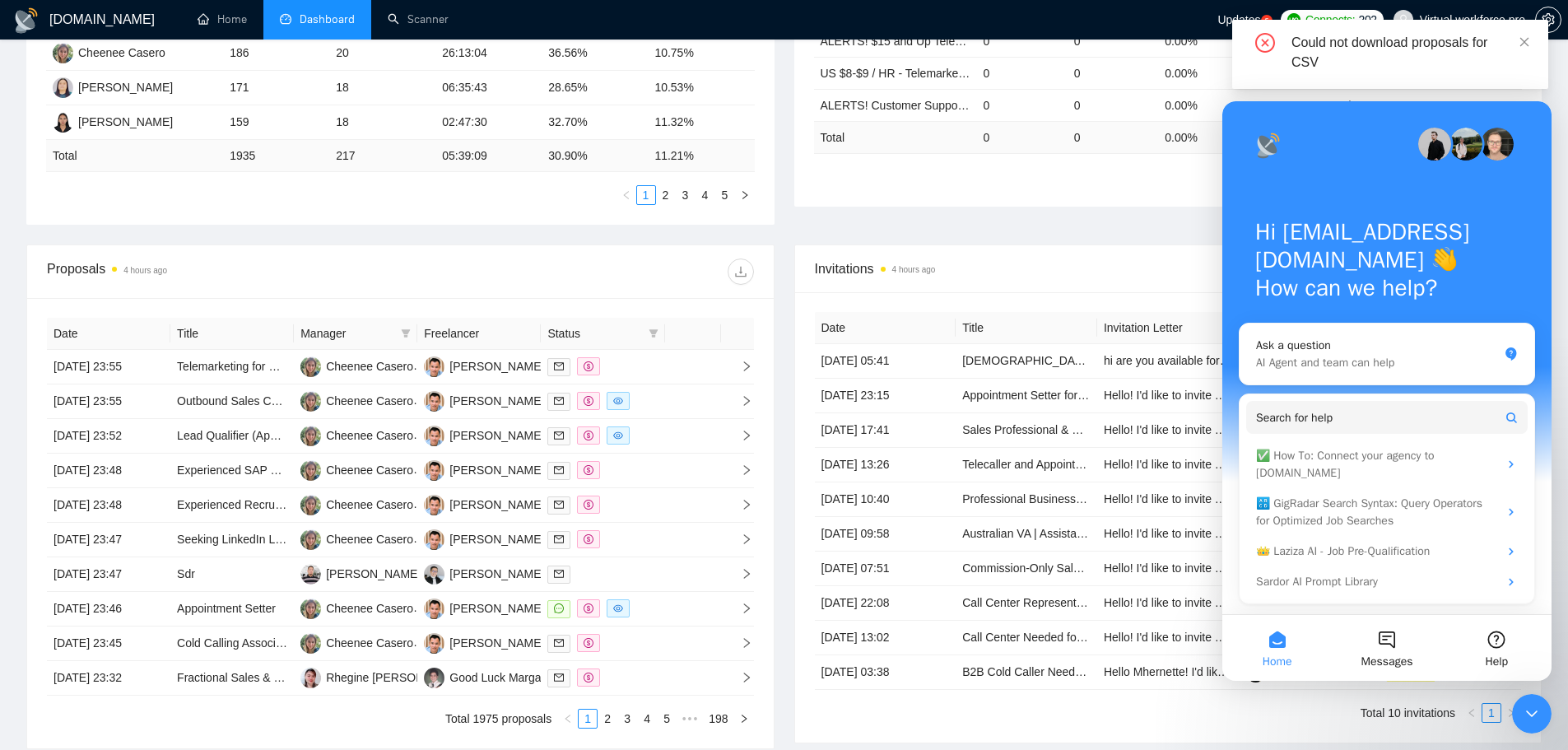 scroll, scrollTop: 0, scrollLeft: 0, axis: both 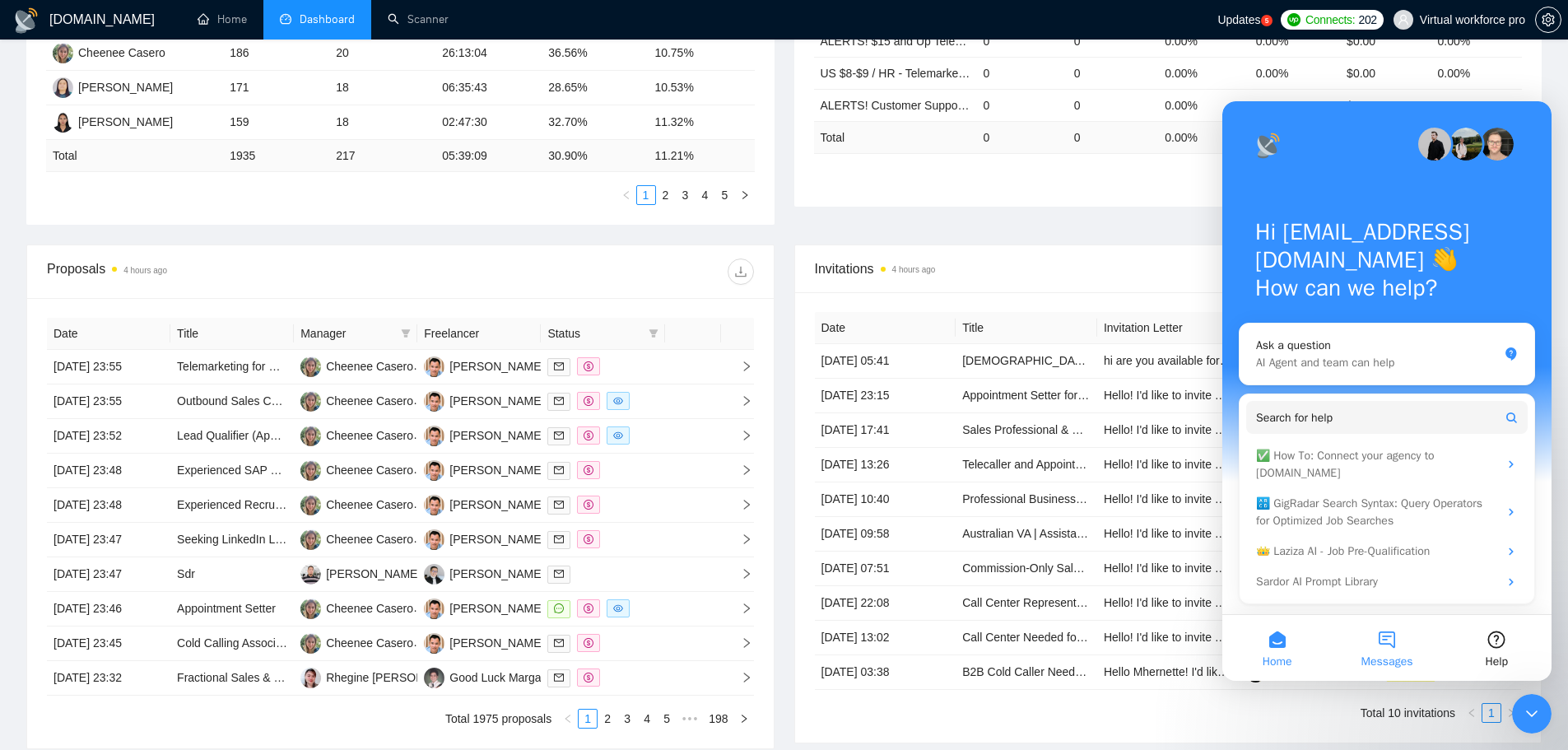 click on "Messages" at bounding box center (1386, 648) 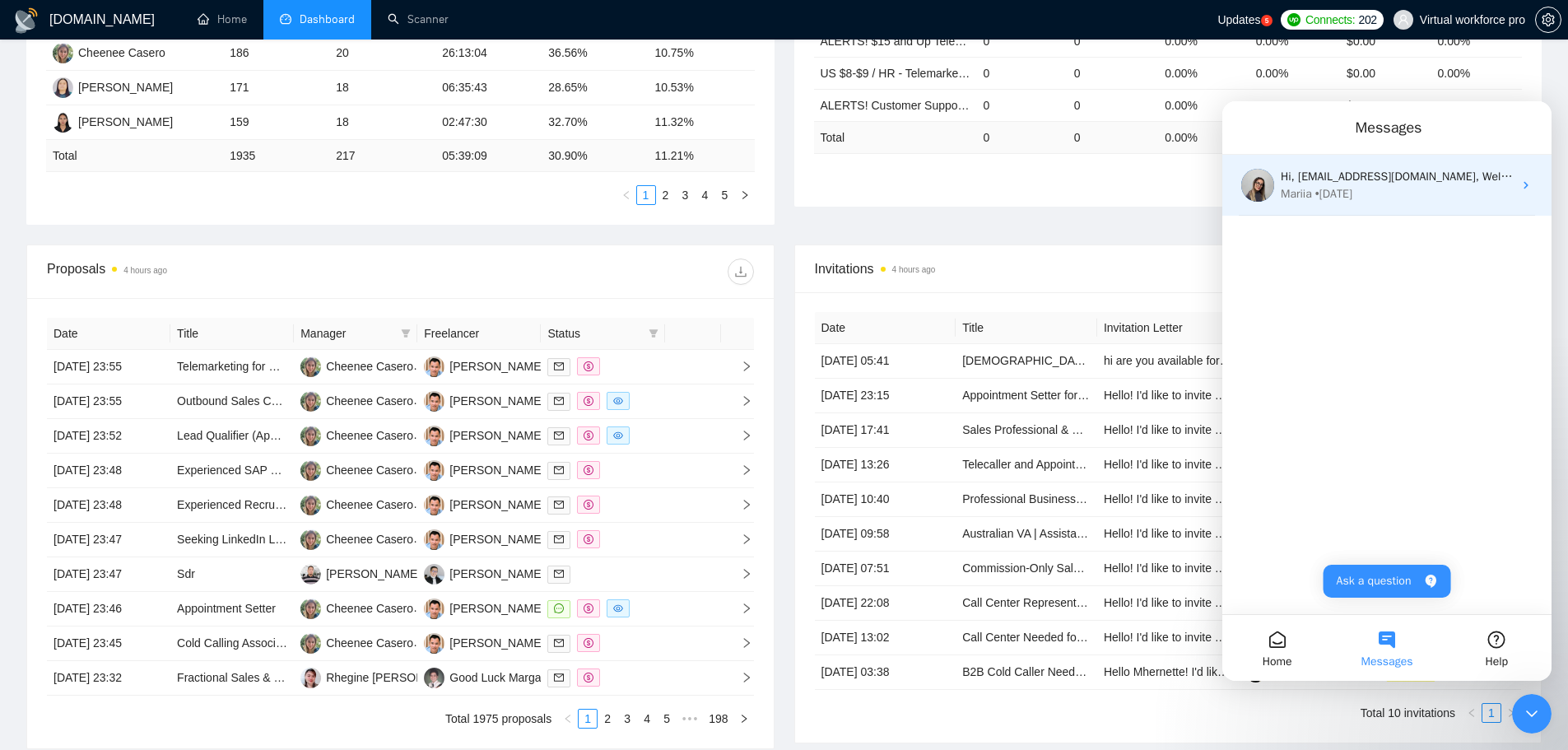 click on "Mariia •  12w ago" at bounding box center (1397, 193) 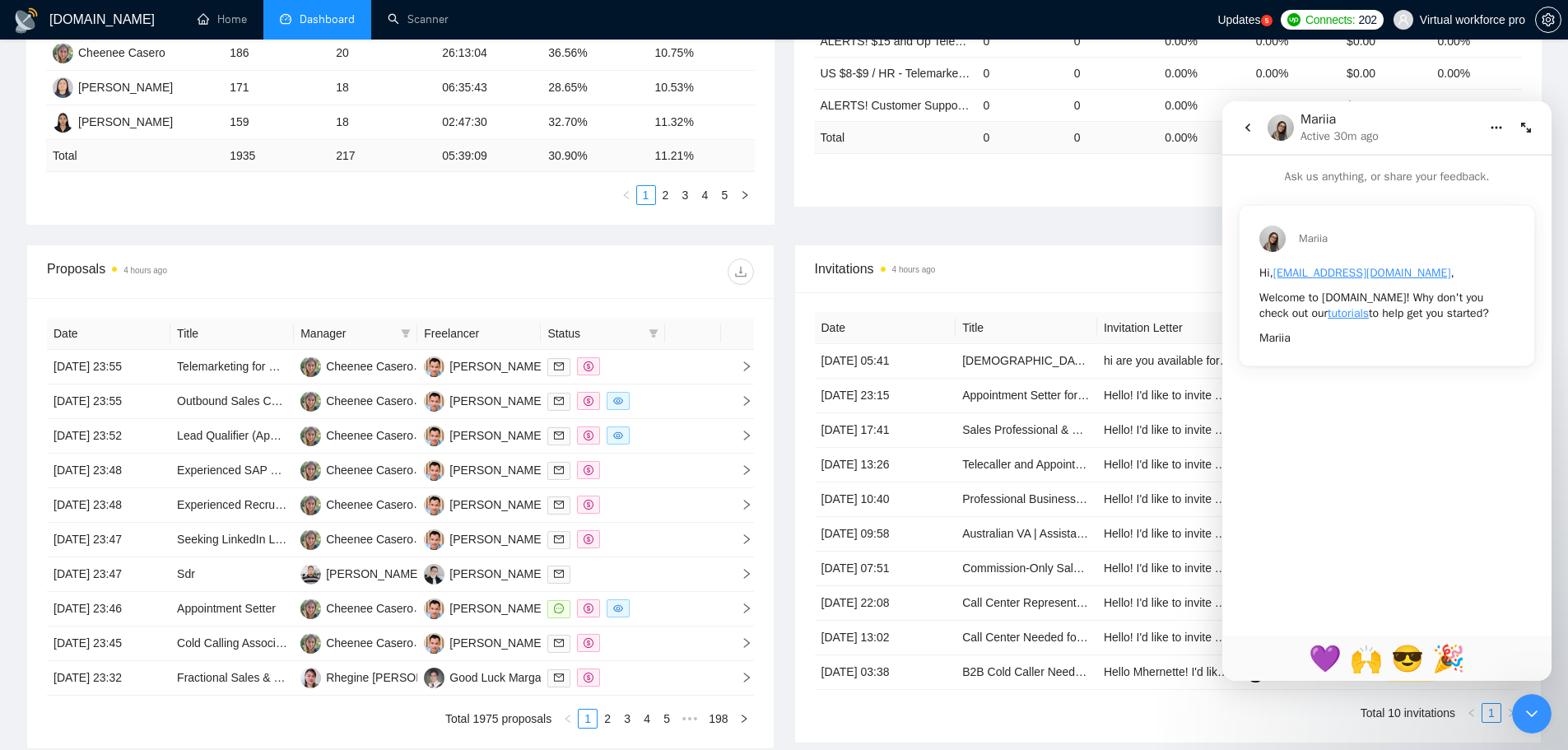 click on "Ask us anything, or share your feedback." at bounding box center (1387, 170) 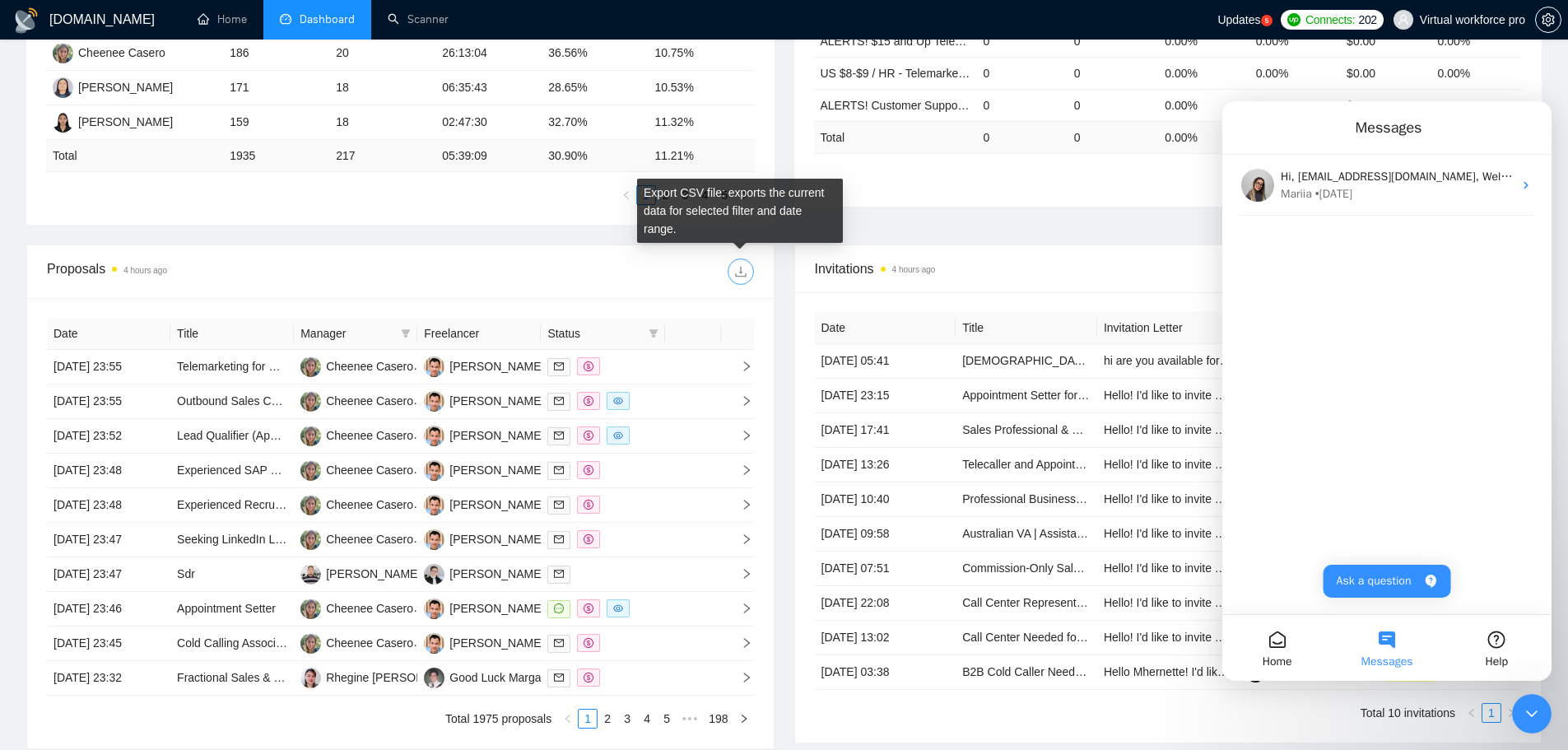 click 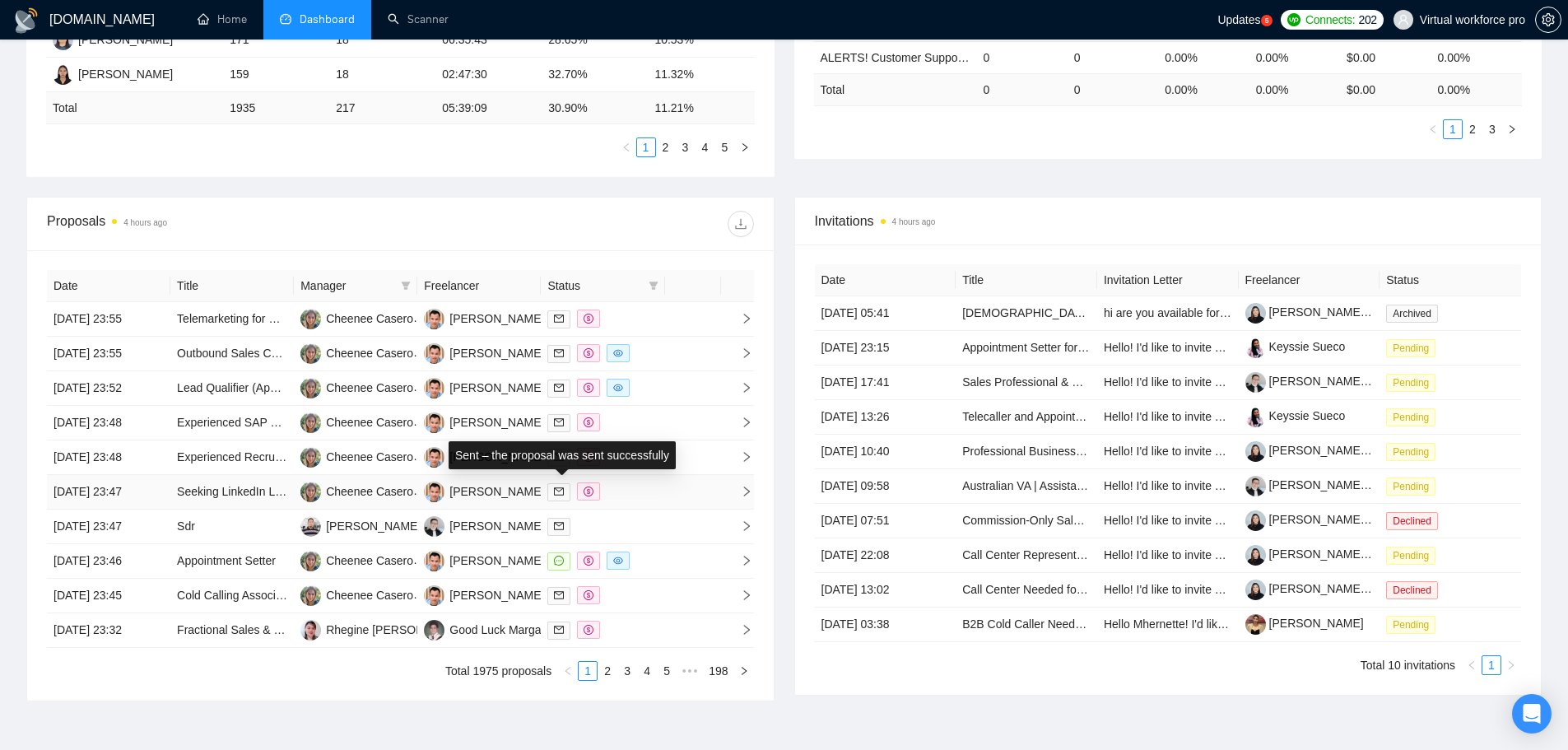 scroll, scrollTop: 474, scrollLeft: 0, axis: vertical 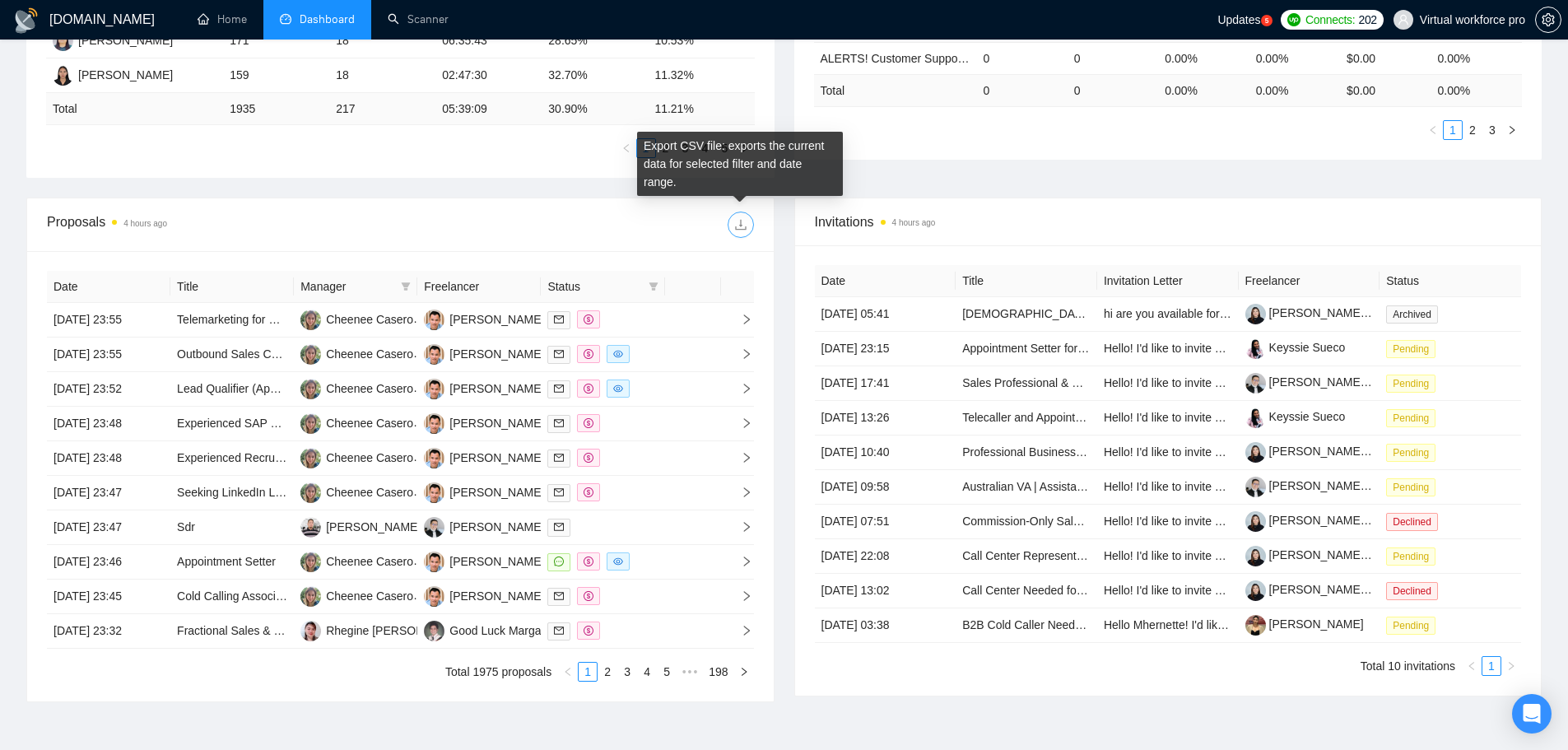 click 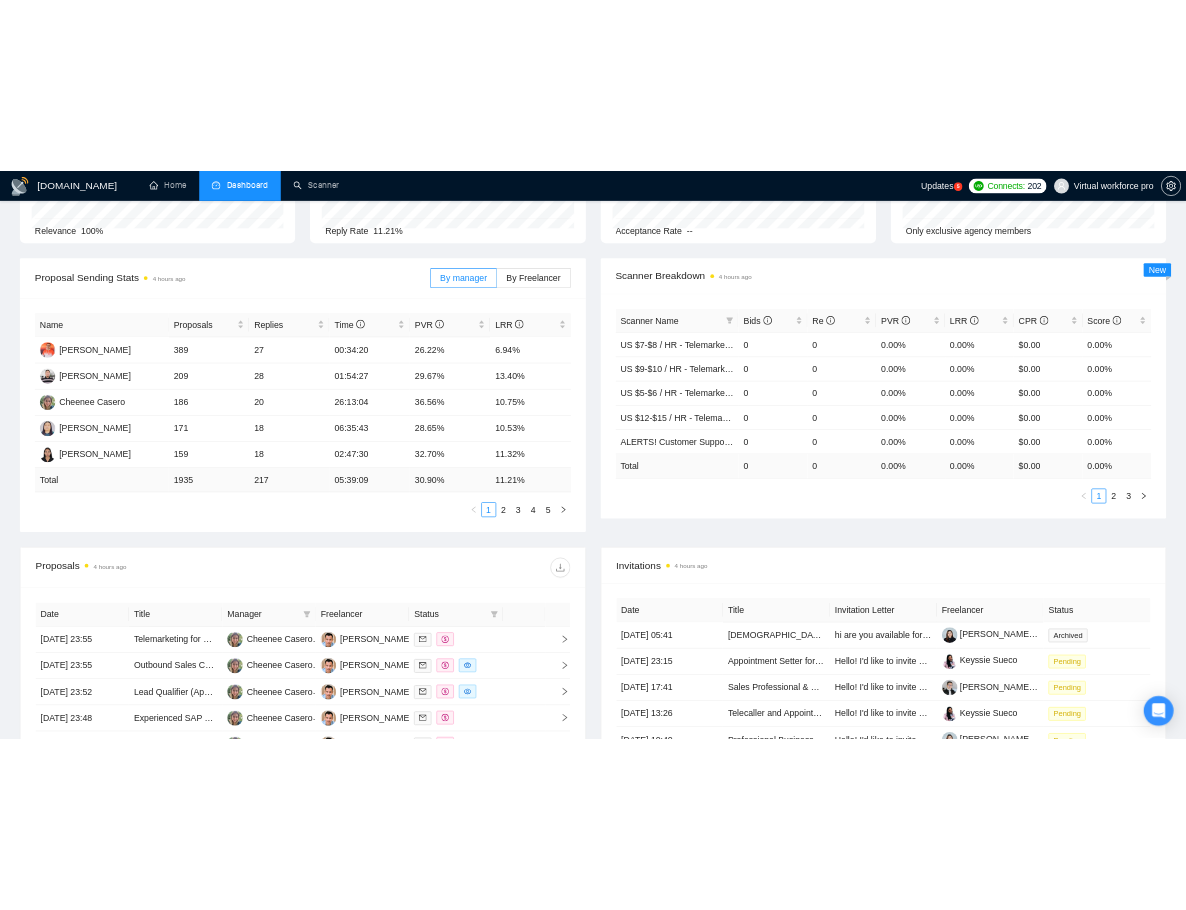 scroll, scrollTop: 0, scrollLeft: 0, axis: both 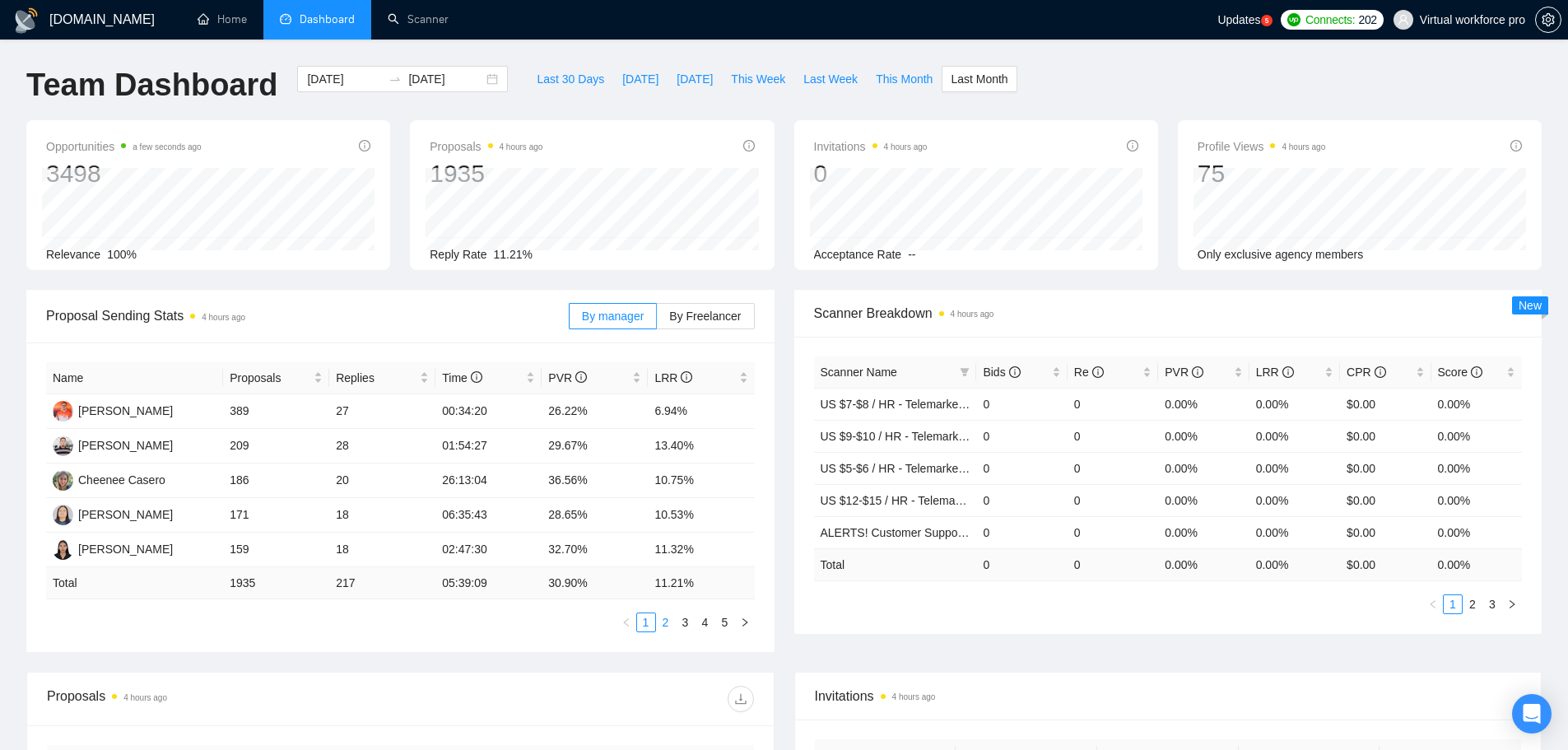 click on "2" at bounding box center [666, 622] 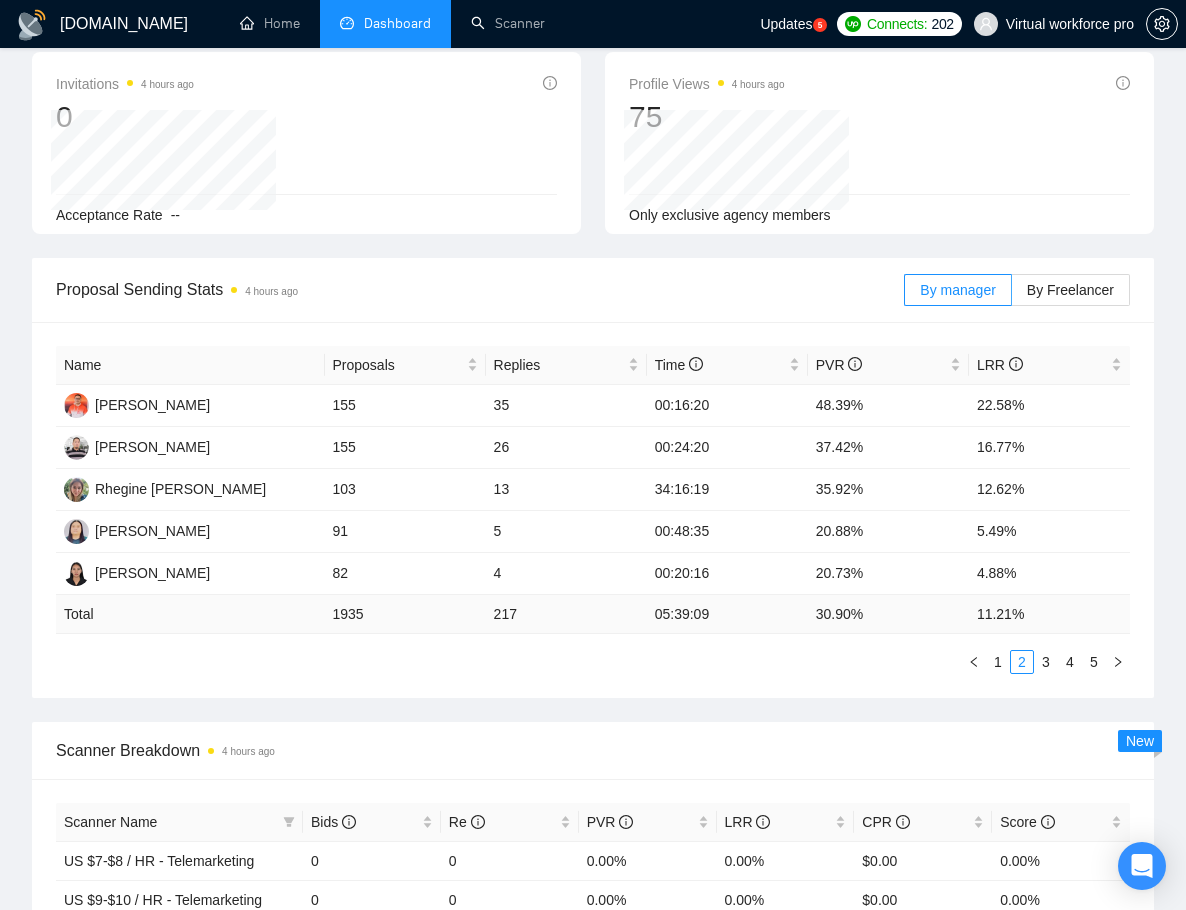 scroll, scrollTop: 333, scrollLeft: 0, axis: vertical 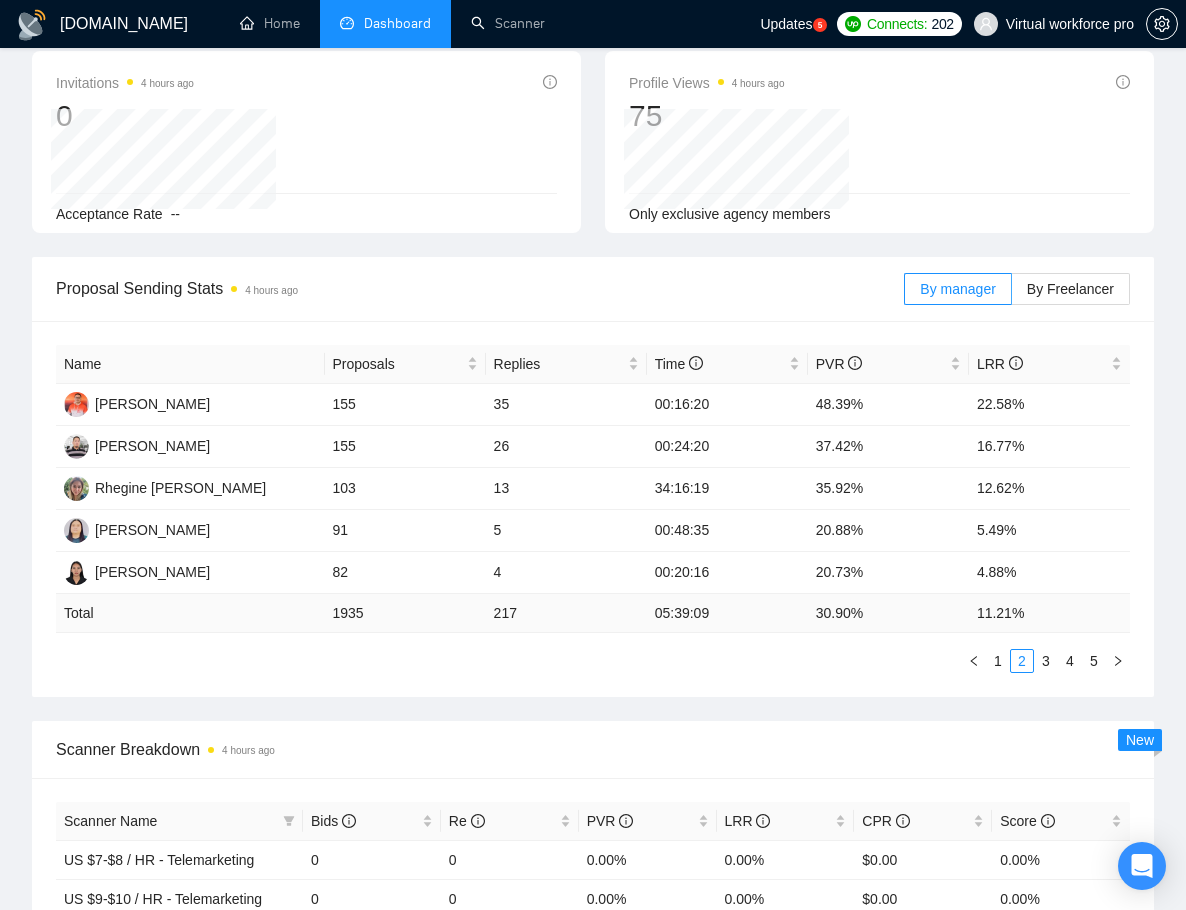 click 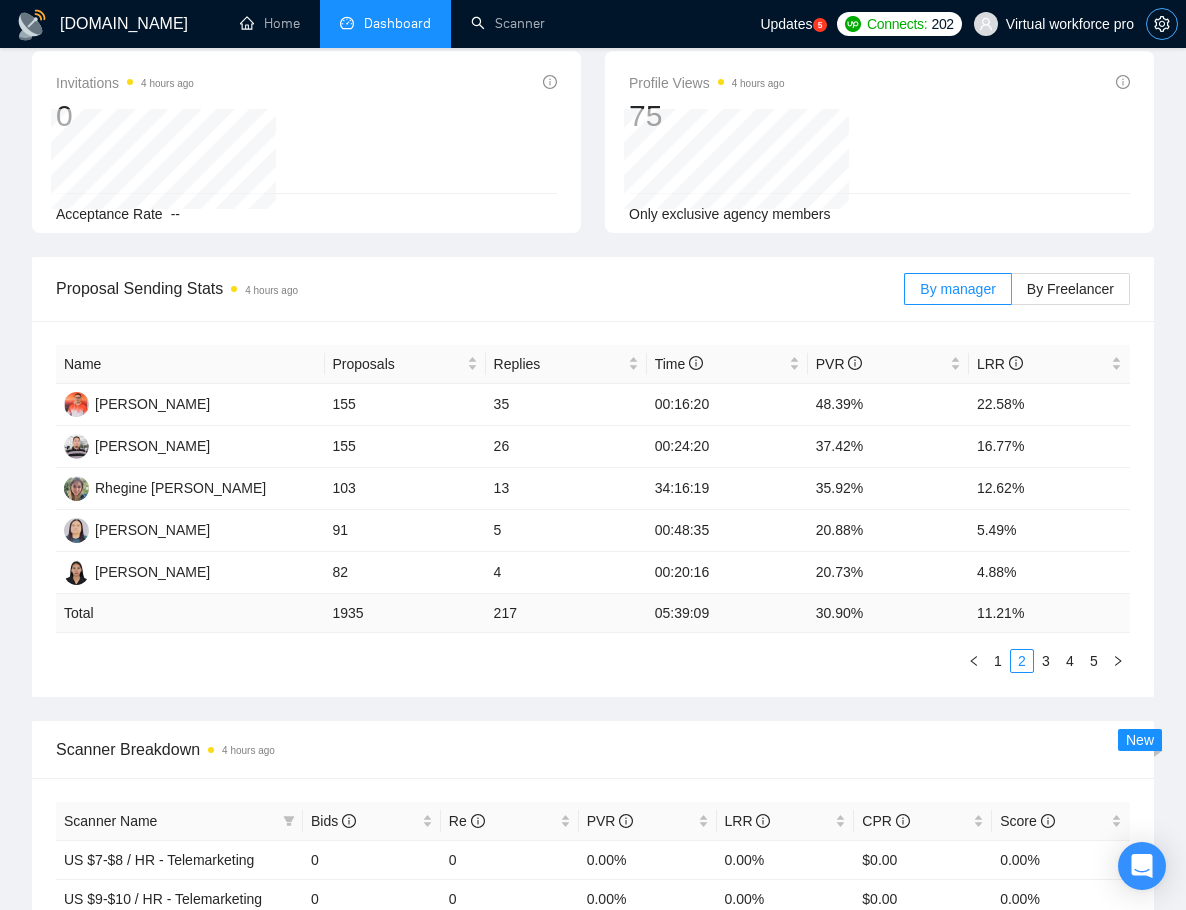 click at bounding box center [1162, 24] 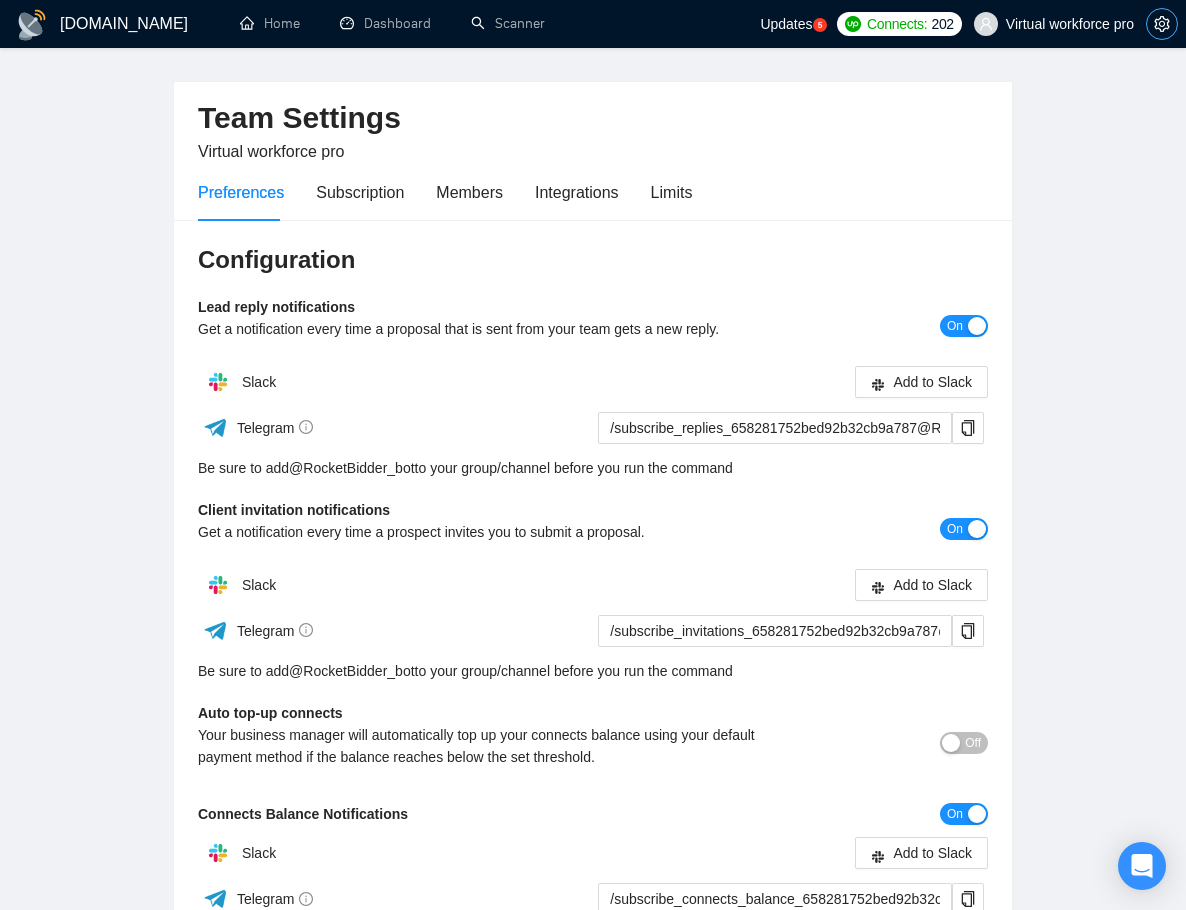 scroll, scrollTop: 53, scrollLeft: 0, axis: vertical 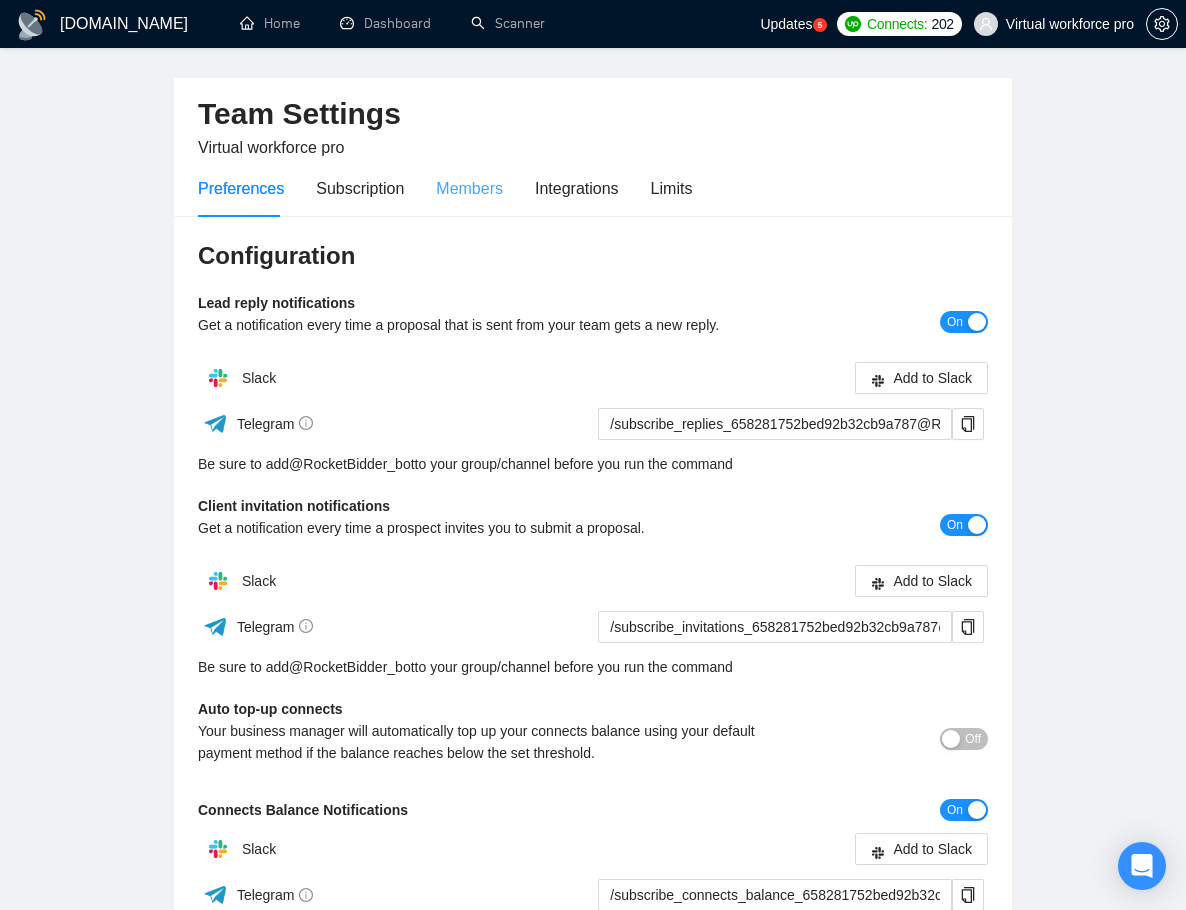 click on "Members" at bounding box center [469, 188] 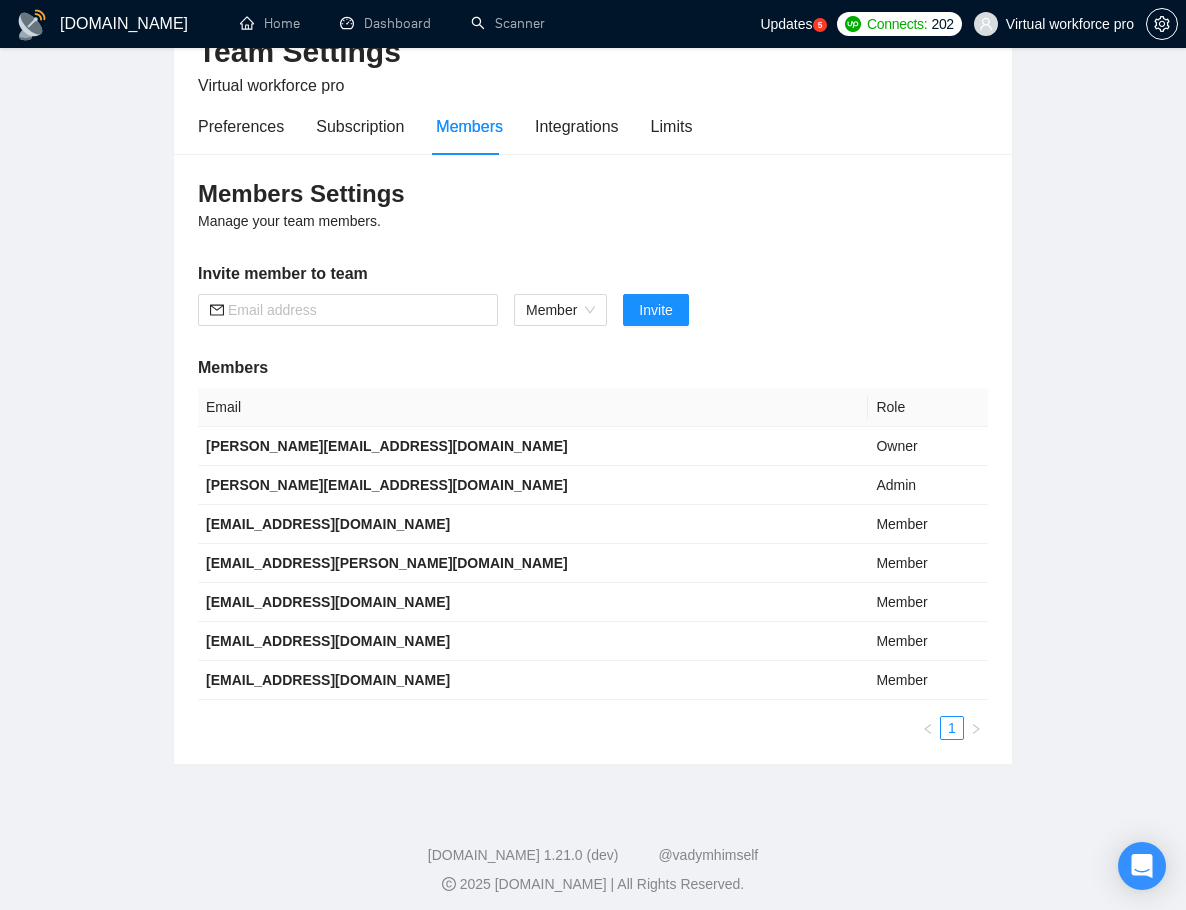 scroll, scrollTop: 117, scrollLeft: 0, axis: vertical 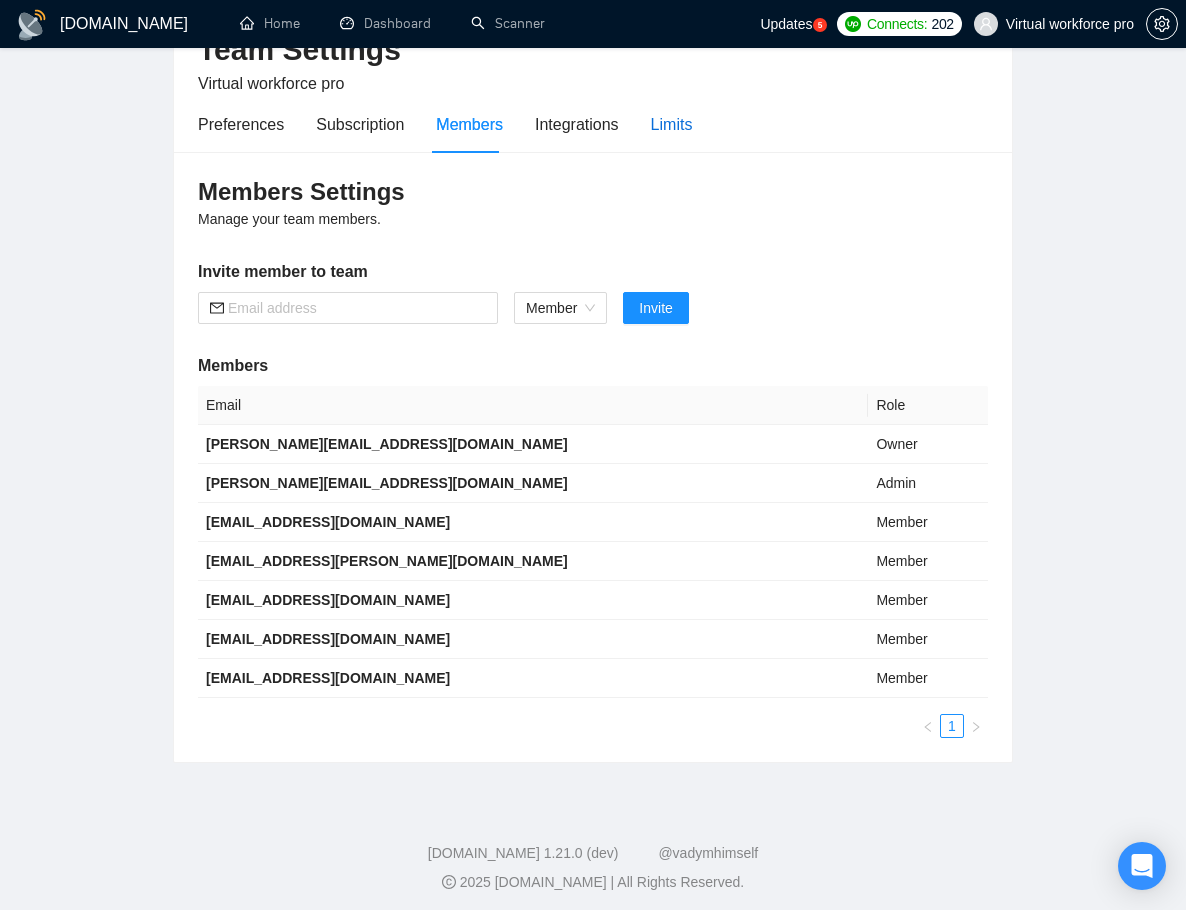 click on "Limits" at bounding box center (672, 124) 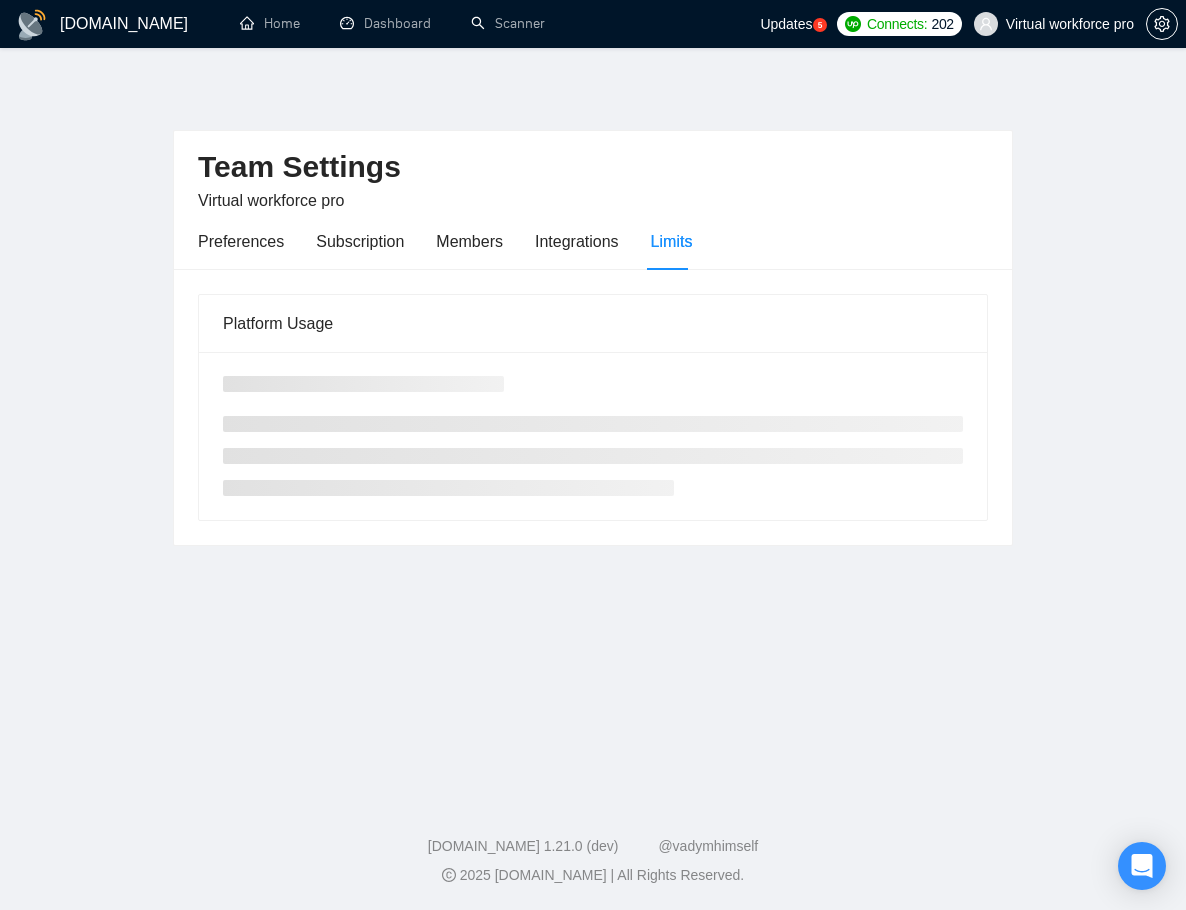 scroll, scrollTop: 0, scrollLeft: 0, axis: both 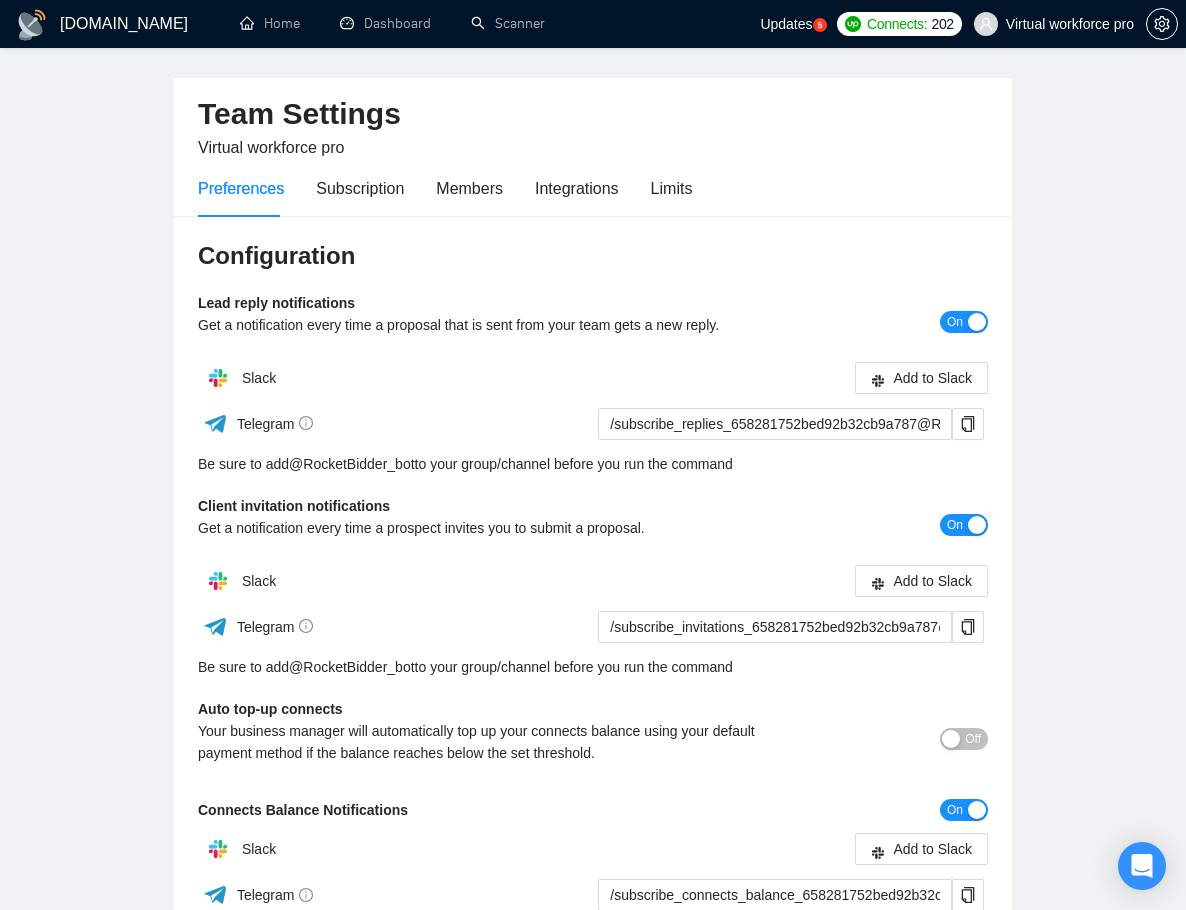 click on "Team Settings Virtual workforce pro Preferences Subscription Members Integrations Limits Configuration Lead reply notifications Get a notification every time a proposal that is sent from your team gets a new reply. On   Slack Add to Slack   Telegram /subscribe_replies_658281752bed92b32cb9a787@RocketBidder_bot Be sure to add  @ RocketBidder_bot  to your group/channel before you run the command Client invitation notifications Get a notification every time a prospect invites you to submit a proposal. On   Slack Add to Slack   Telegram /subscribe_invitations_658281752bed92b32cb9a787@RocketBidder_bot Be sure to add  @ RocketBidder_bot  to your group/channel before you run the command Auto top-up connects   Your business manager will automatically top up your connects balance using your default payment method if the balance reaches below the set threshold. Off Connects Balance Notifications On   Slack Add to Slack   Telegram /subscribe_connects_balance_658281752bed92b32cb9a787@RocketBidder_bot Be sure to add" at bounding box center (593, 554) 